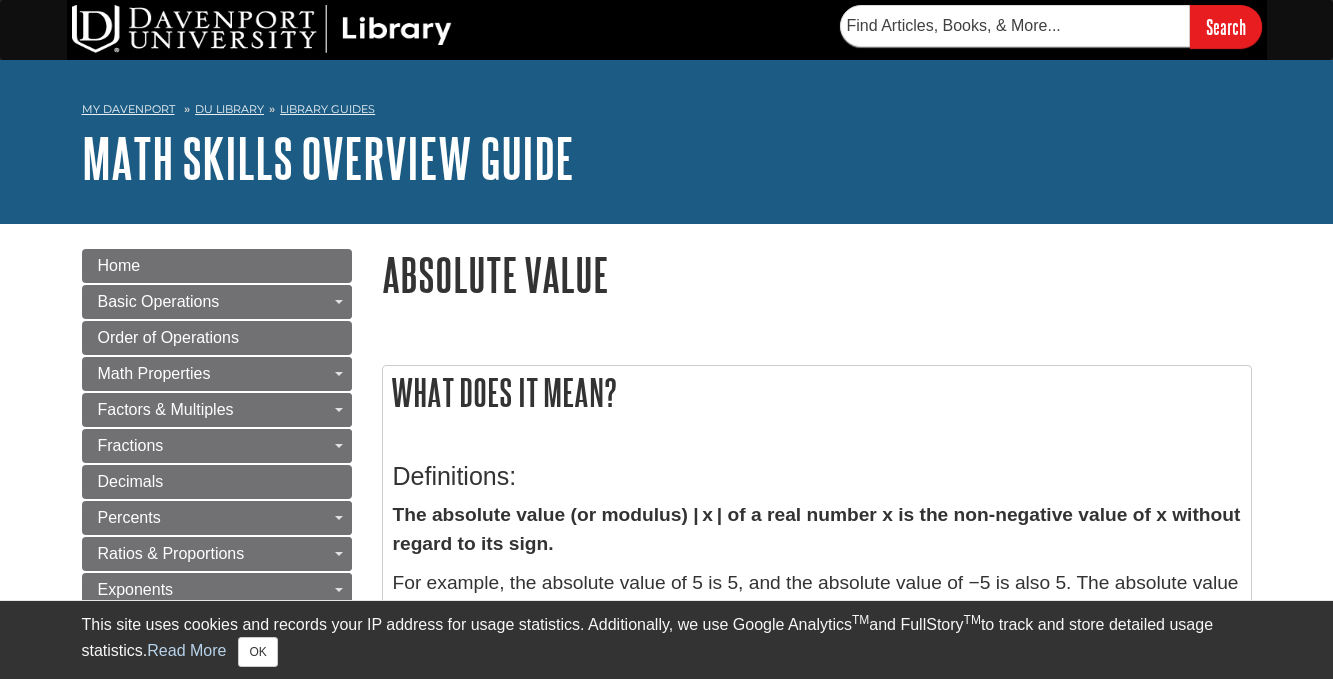 scroll, scrollTop: 179, scrollLeft: 0, axis: vertical 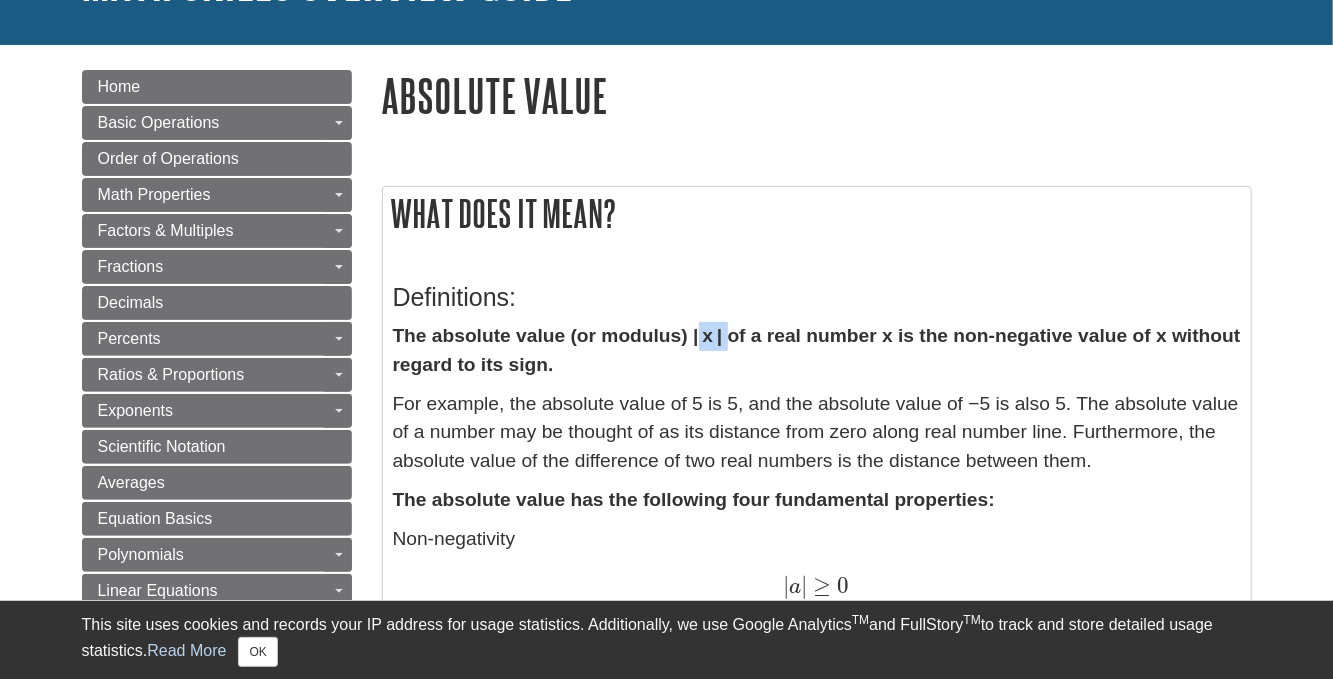 drag, startPoint x: 696, startPoint y: 338, endPoint x: 731, endPoint y: 344, distance: 35.510563 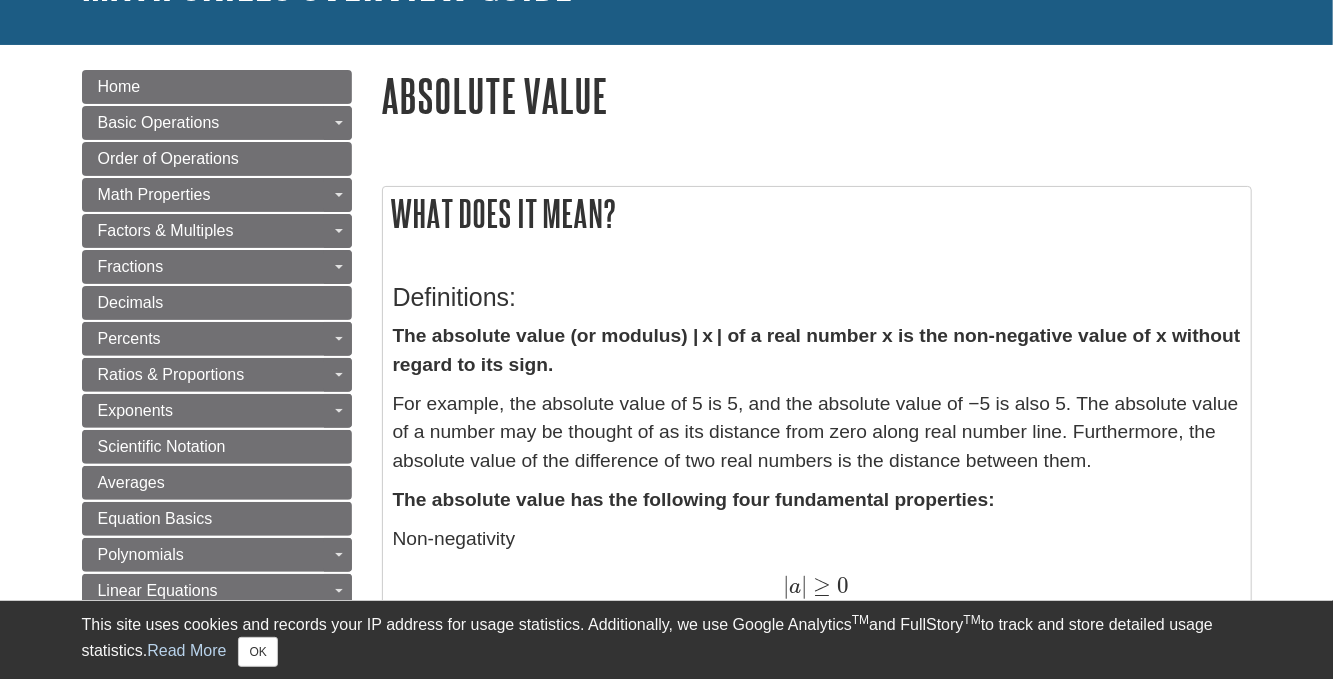 drag, startPoint x: 769, startPoint y: 341, endPoint x: 750, endPoint y: 332, distance: 21.023796 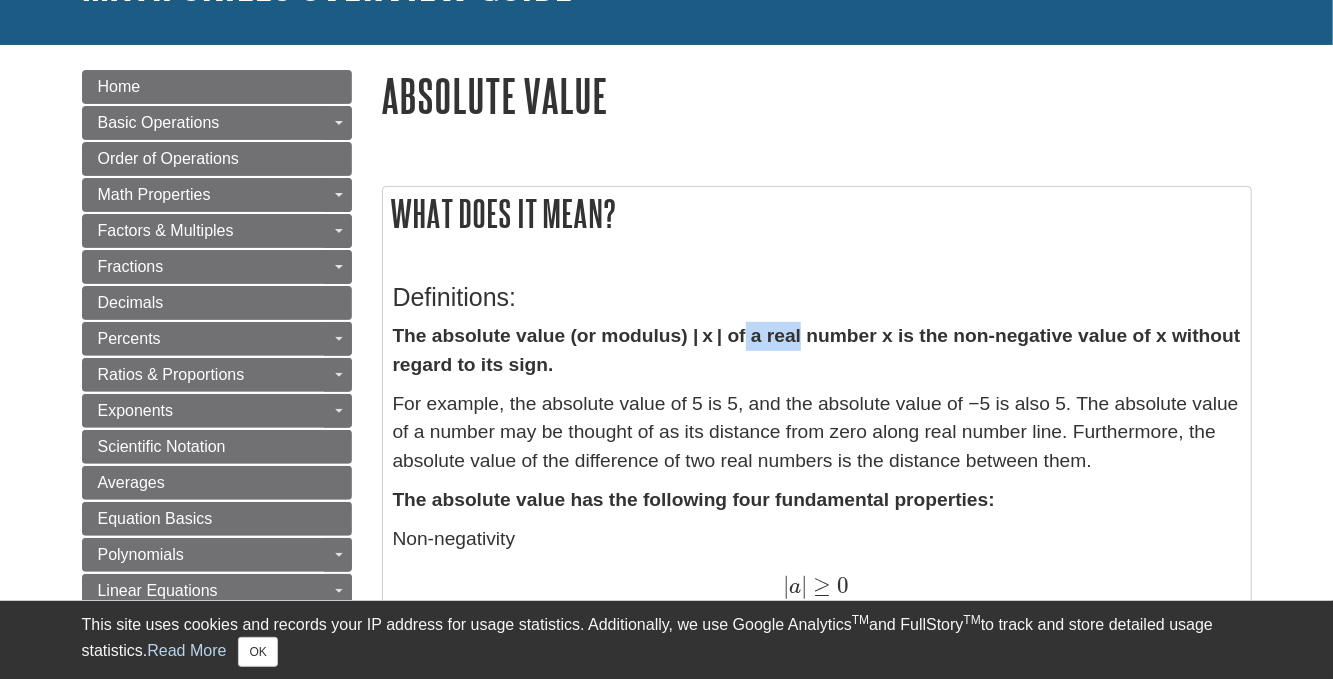 drag, startPoint x: 748, startPoint y: 330, endPoint x: 822, endPoint y: 340, distance: 74.672615 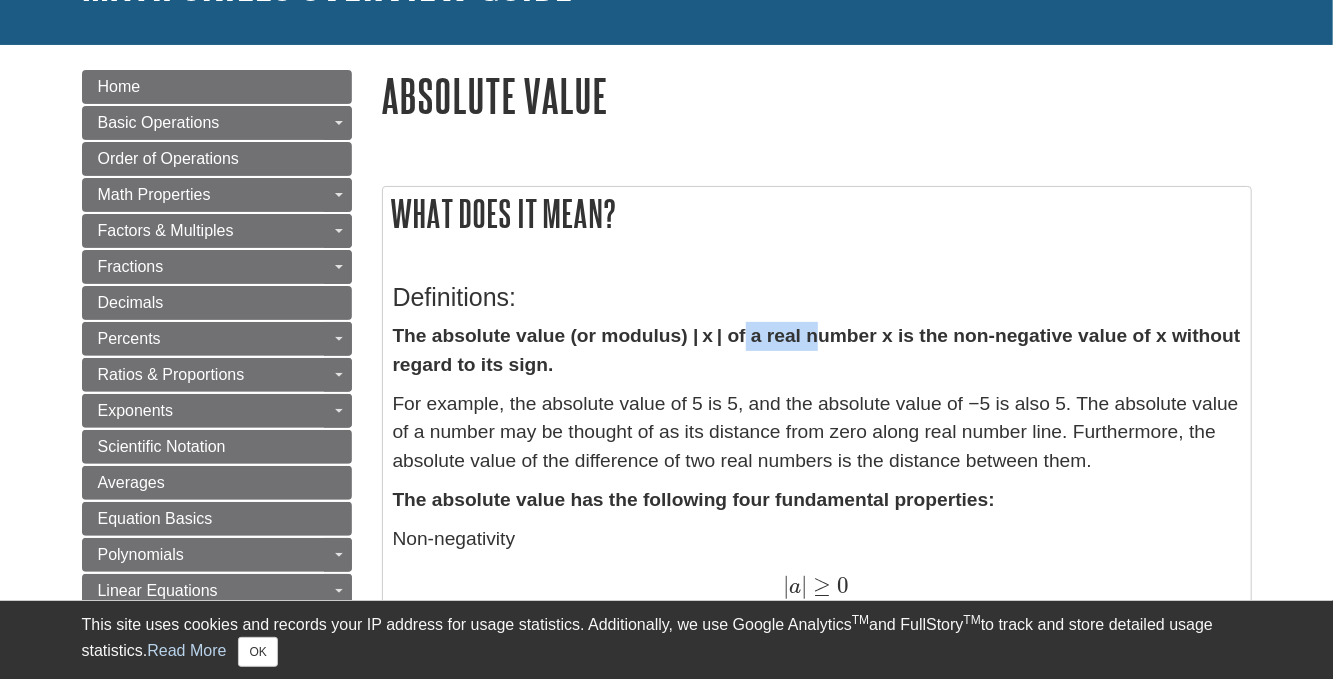 click on "The absolute value (or modulus) | x | of a real number x is the non-negative value of x without regard to its sign." at bounding box center (817, 350) 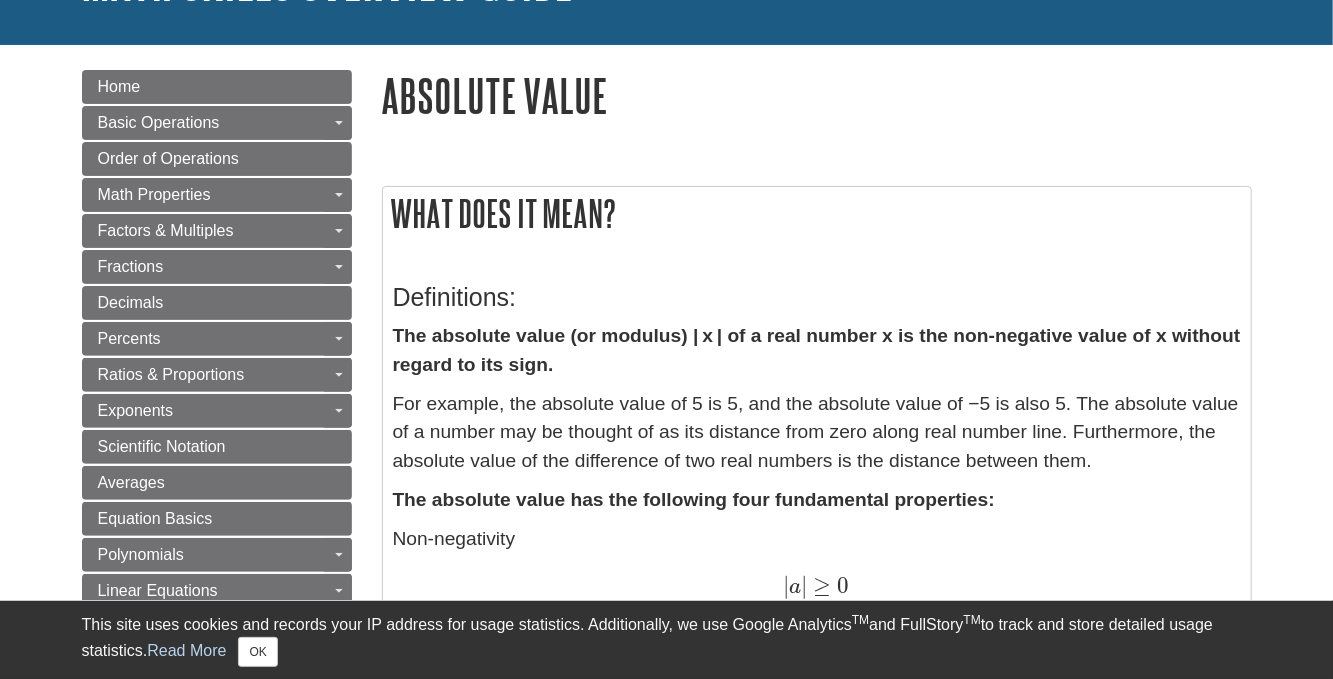 click on "The absolute value (or modulus) | x | of a real number x is the non-negative value of x without regard to its sign." at bounding box center (817, 351) 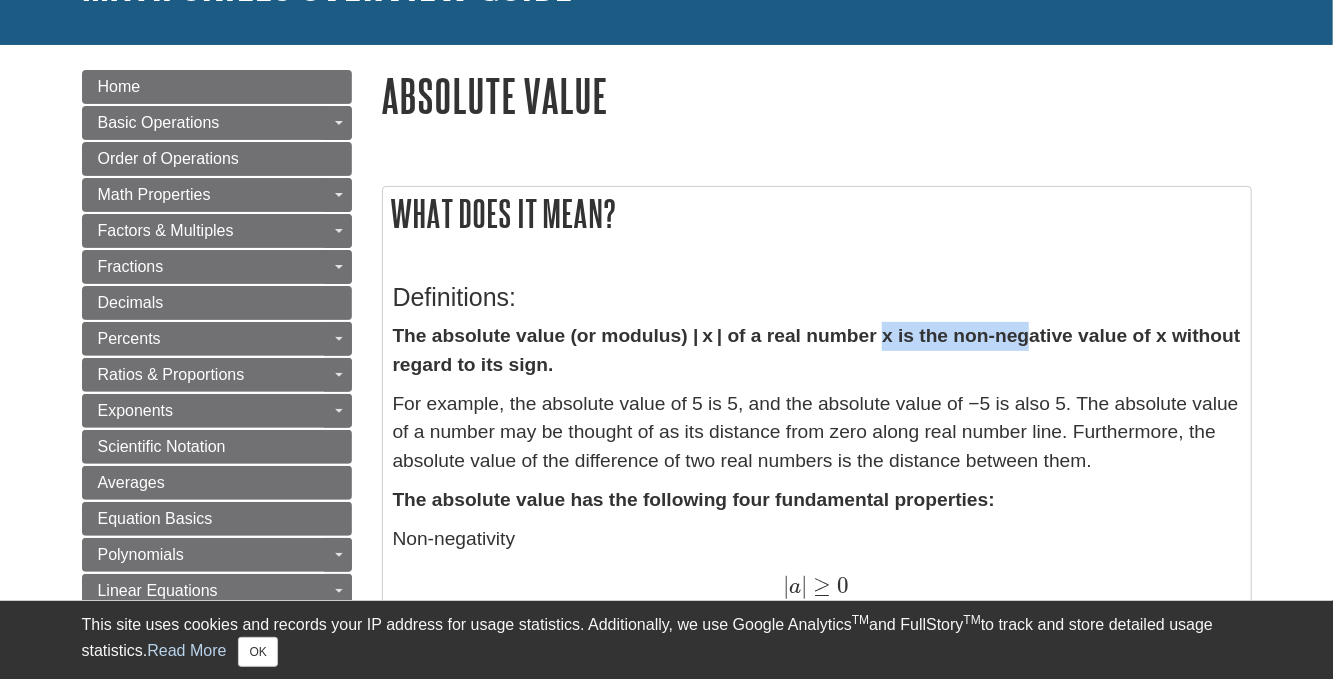 drag, startPoint x: 885, startPoint y: 333, endPoint x: 1035, endPoint y: 340, distance: 150.16324 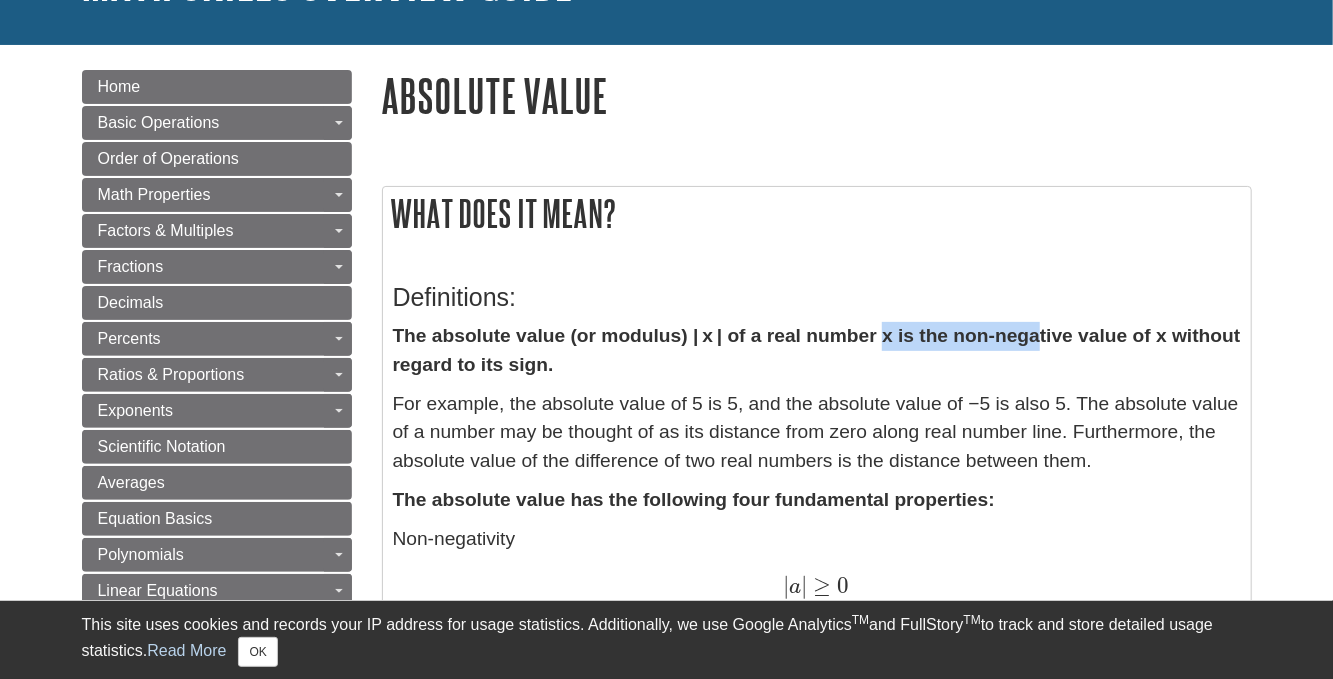 click on "The absolute value (or modulus) | x | of a real number x is the non-negative value of x without regard to its sign." at bounding box center (817, 350) 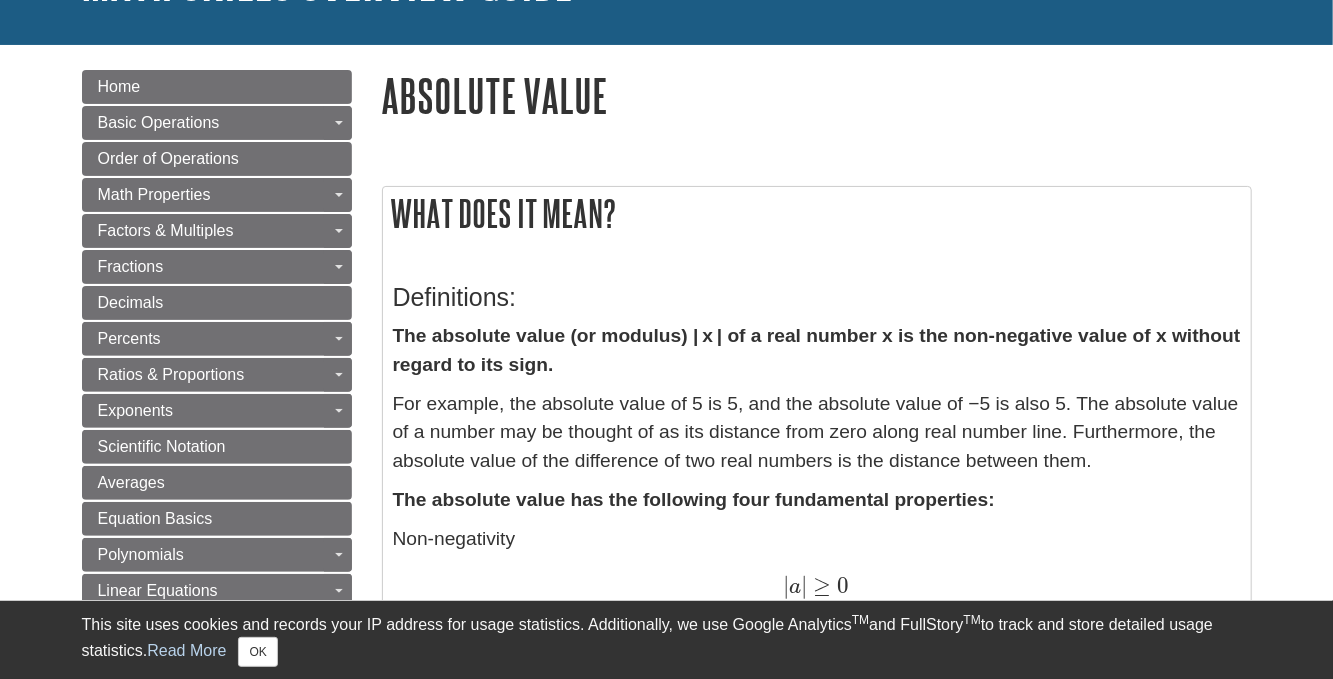 drag, startPoint x: 1156, startPoint y: 340, endPoint x: 1092, endPoint y: 333, distance: 64.381676 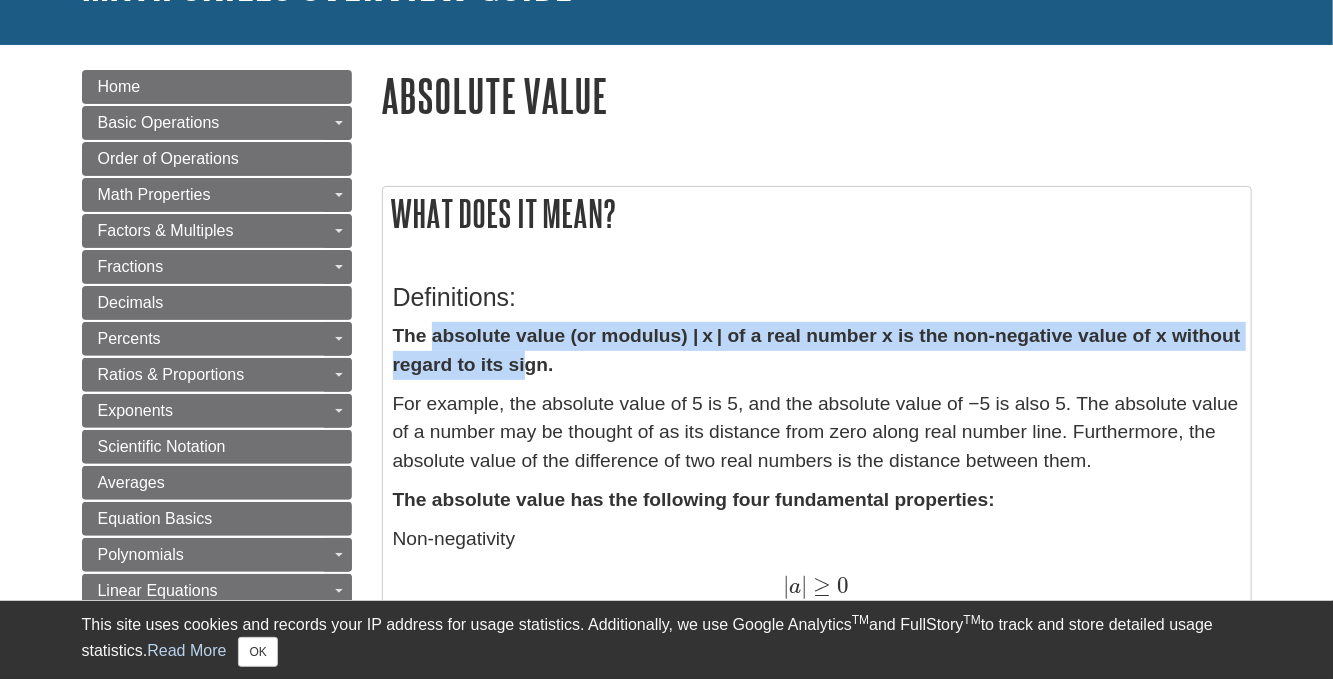 drag, startPoint x: 432, startPoint y: 348, endPoint x: 548, endPoint y: 357, distance: 116.34862 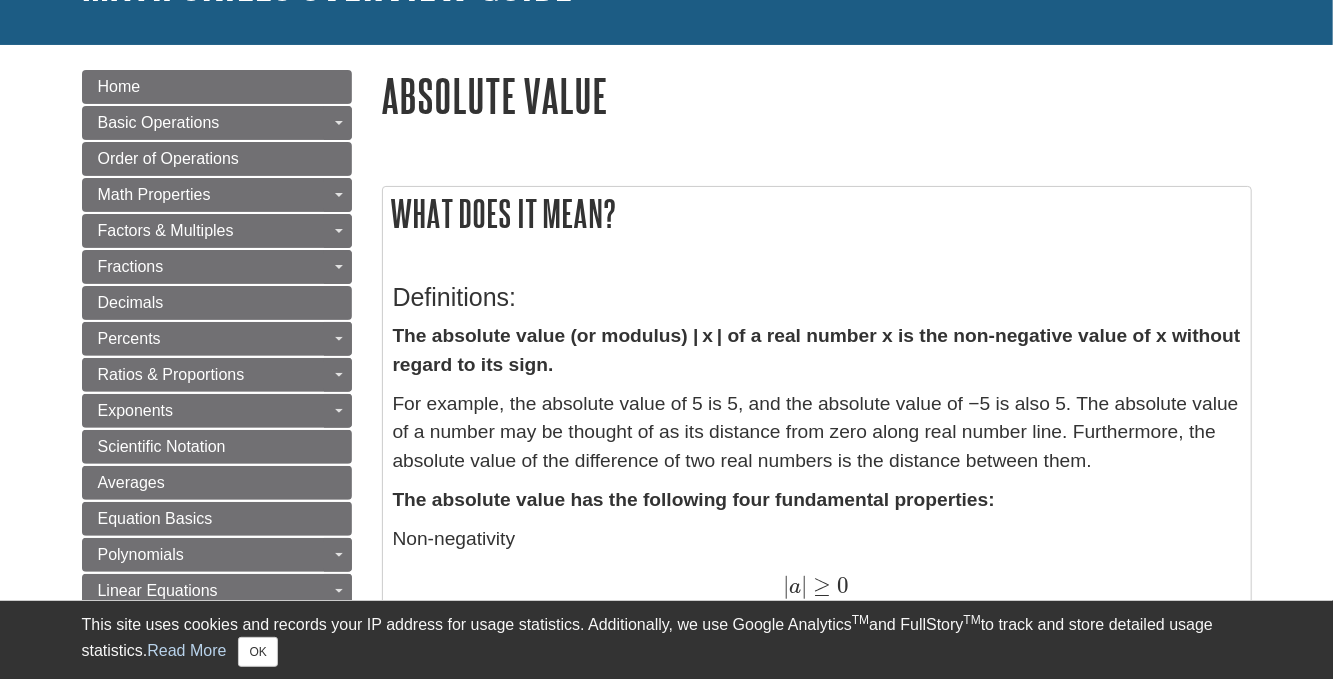 click on "The absolute value (or modulus) | x | of a real number x is the non-negative value of x without regard to its sign." at bounding box center [817, 350] 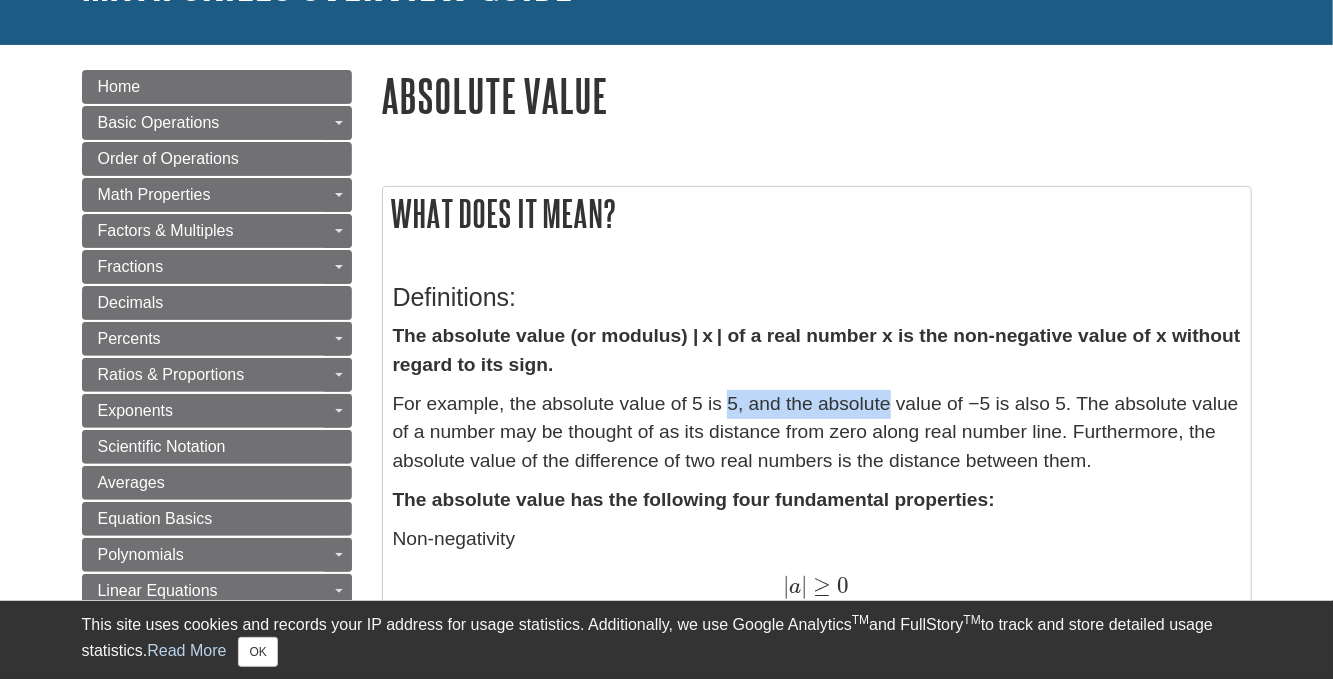 drag, startPoint x: 727, startPoint y: 401, endPoint x: 933, endPoint y: 405, distance: 206.03883 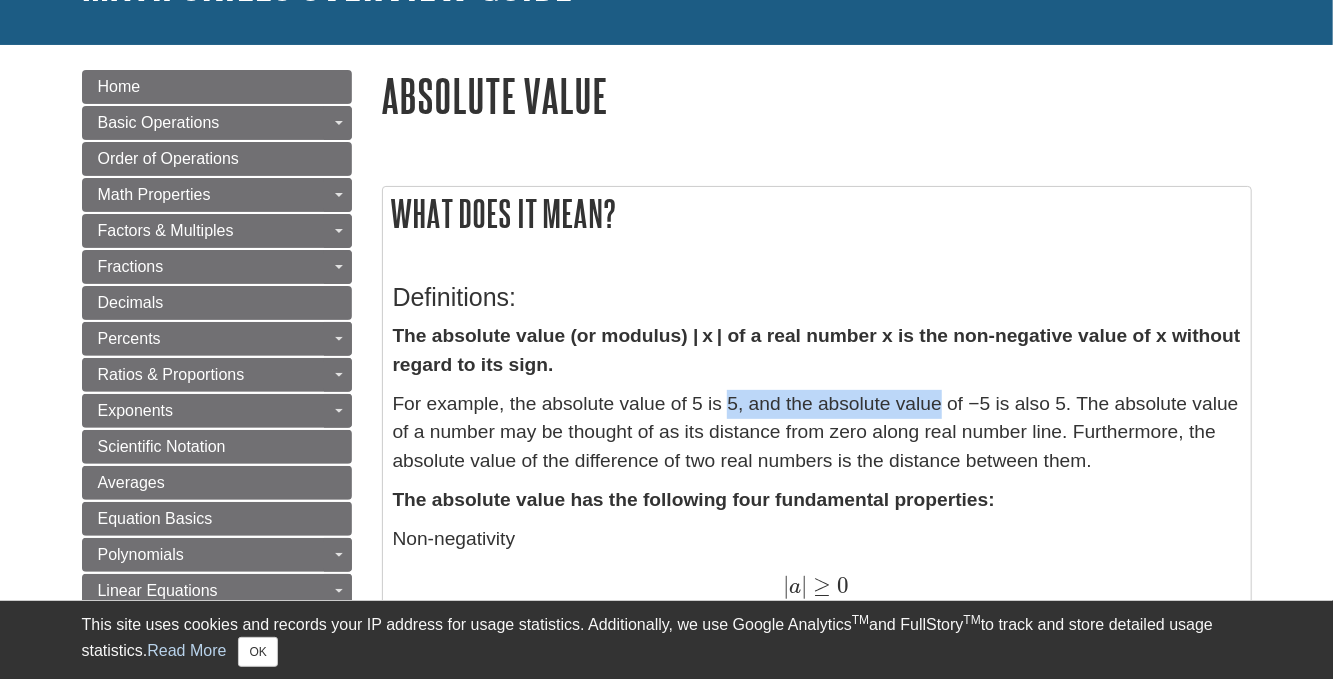 click on "For example, the absolute value of 5 is 5, and the absolute value of −5 is also 5. The absolute value of a number may be thought of as its distance from zero along real number line. Furthermore, the absolute value of the difference of two real numbers is the distance between them." at bounding box center (817, 433) 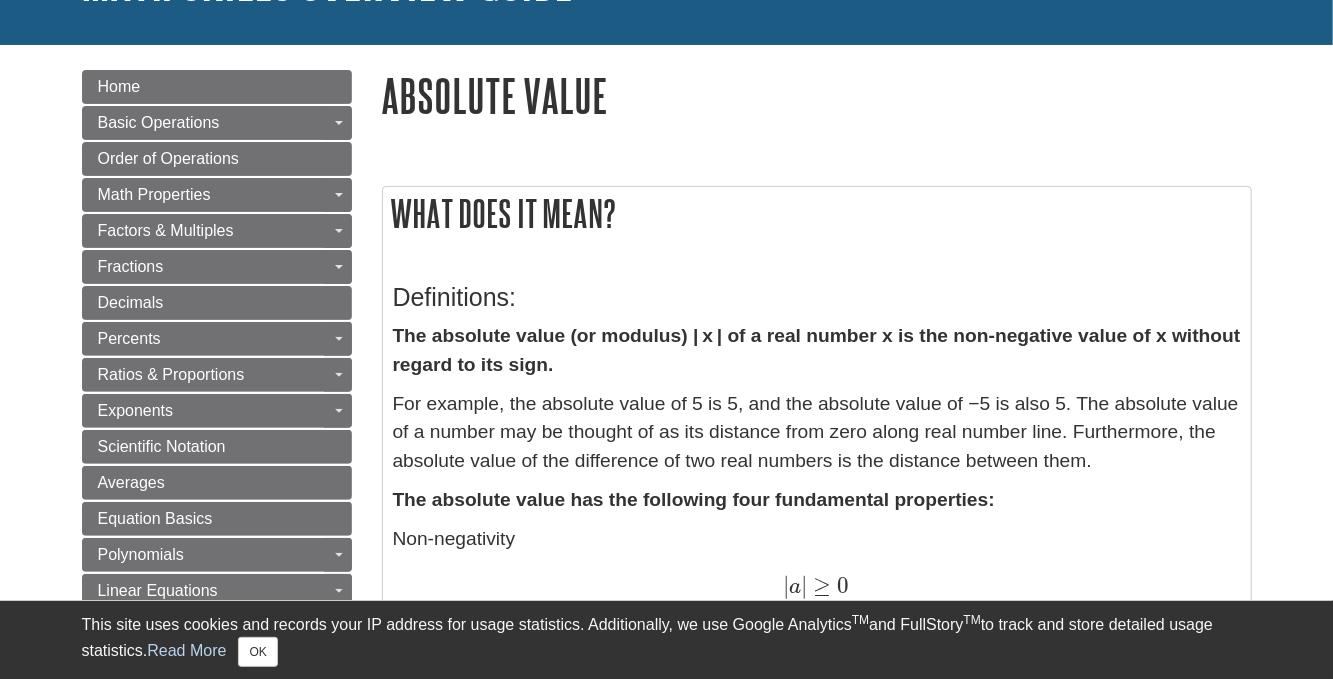 click on "For example, the absolute value of 5 is 5, and the absolute value of −5 is also 5. The absolute value of a number may be thought of as its distance from zero along real number line. Furthermore, the absolute value of the difference of two real numbers is the distance between them." at bounding box center (817, 433) 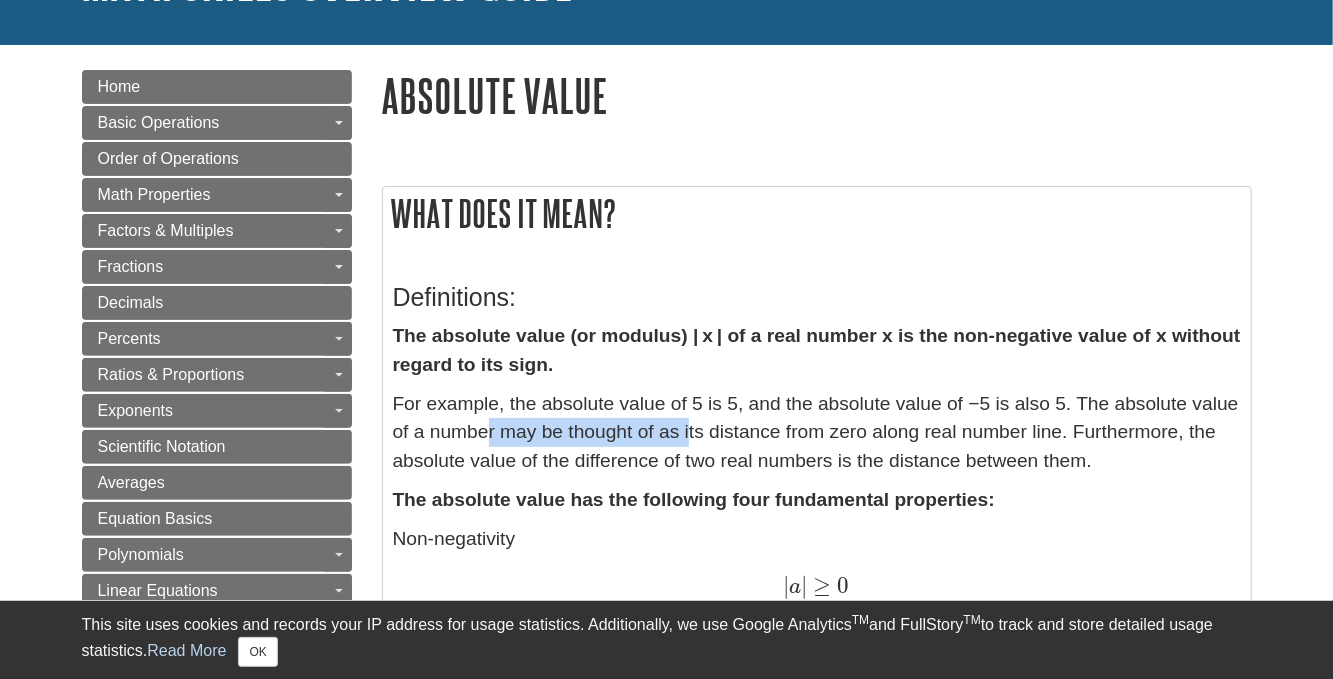 drag, startPoint x: 487, startPoint y: 424, endPoint x: 737, endPoint y: 438, distance: 250.3917 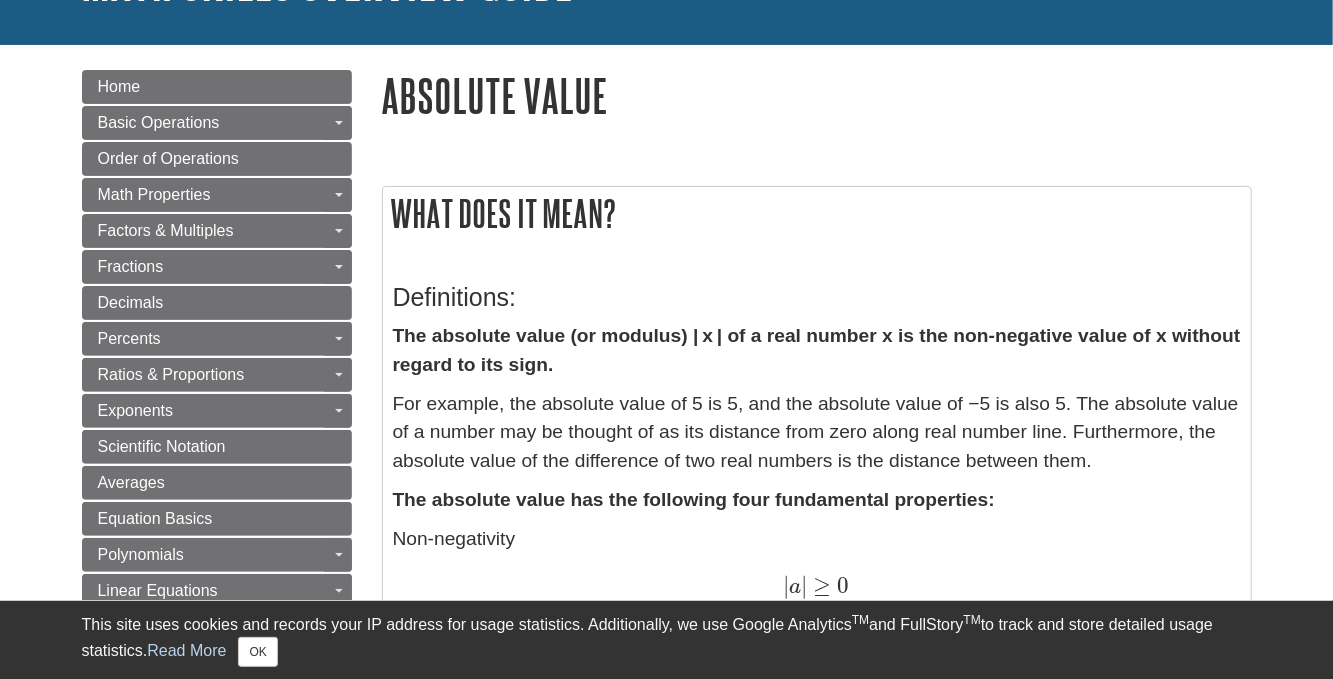 click on "For example, the absolute value of 5 is 5, and the absolute value of −5 is also 5. The absolute value of a number may be thought of as its distance from zero along real number line. Furthermore, the absolute value of the difference of two real numbers is the distance between them." at bounding box center [817, 433] 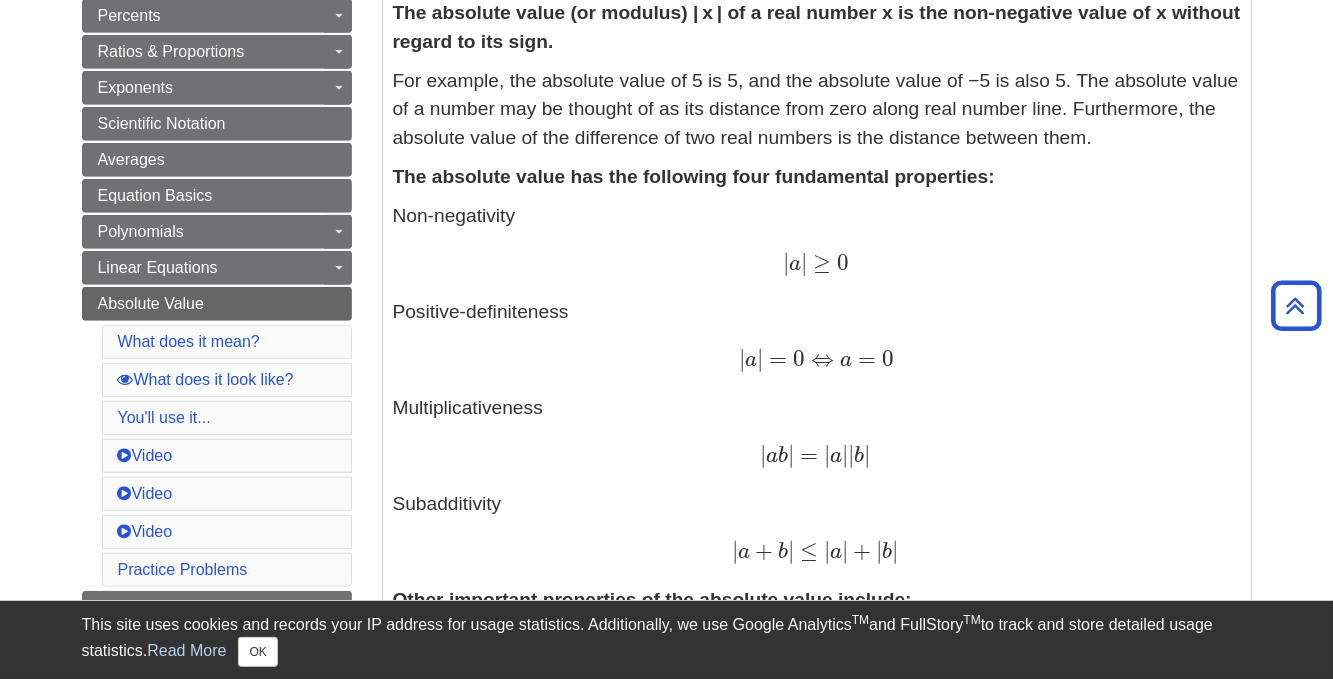 scroll, scrollTop: 480, scrollLeft: 0, axis: vertical 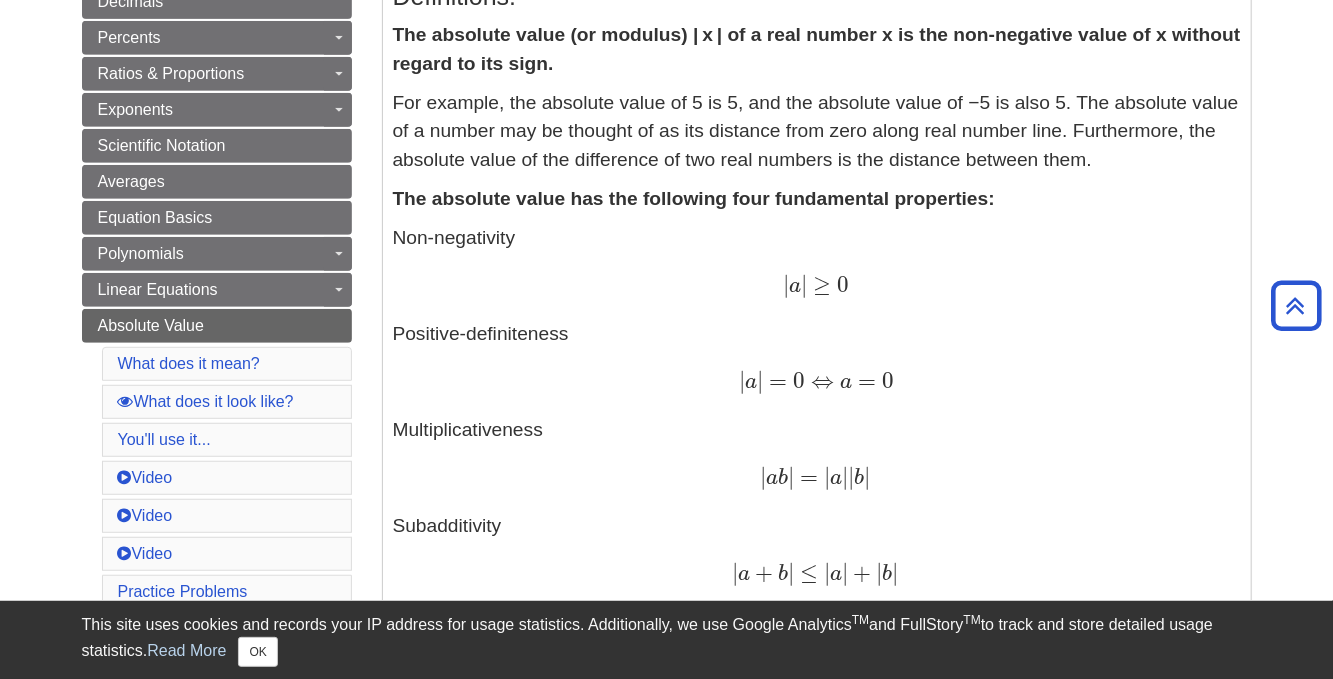click on "The absolute value has the following four fundamental properties:" at bounding box center (694, 198) 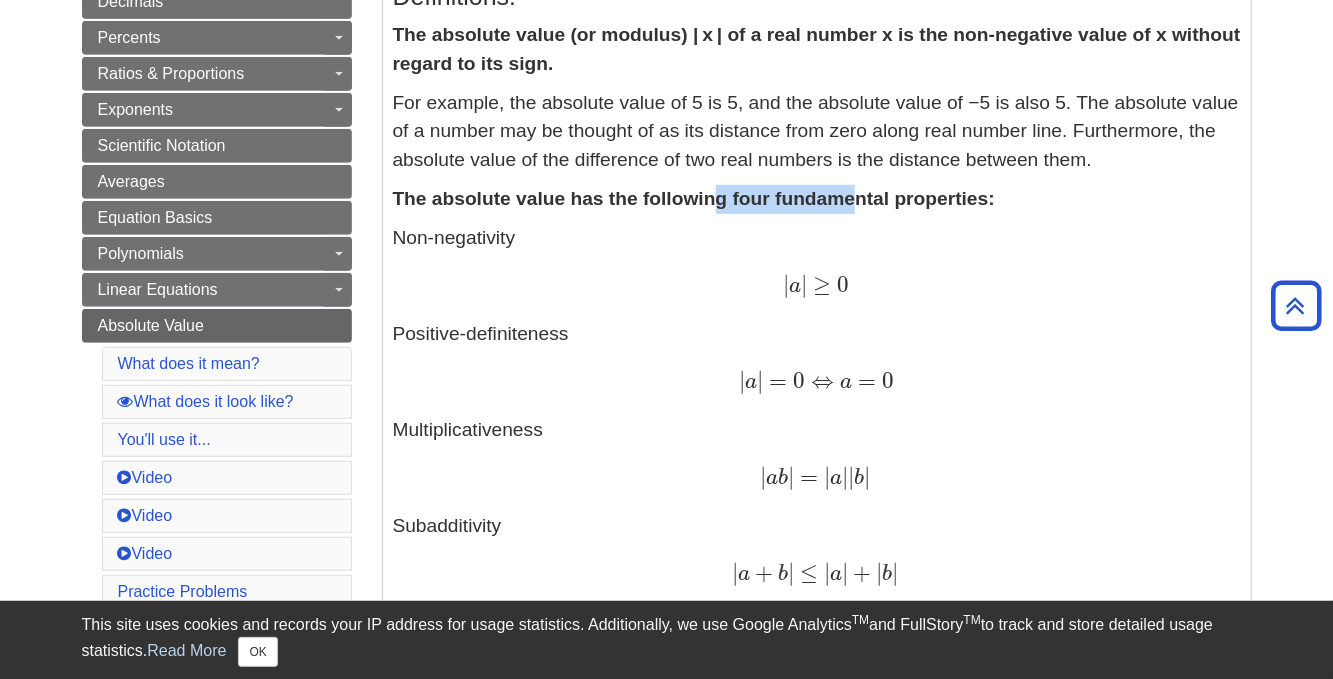 drag, startPoint x: 720, startPoint y: 198, endPoint x: 850, endPoint y: 198, distance: 130 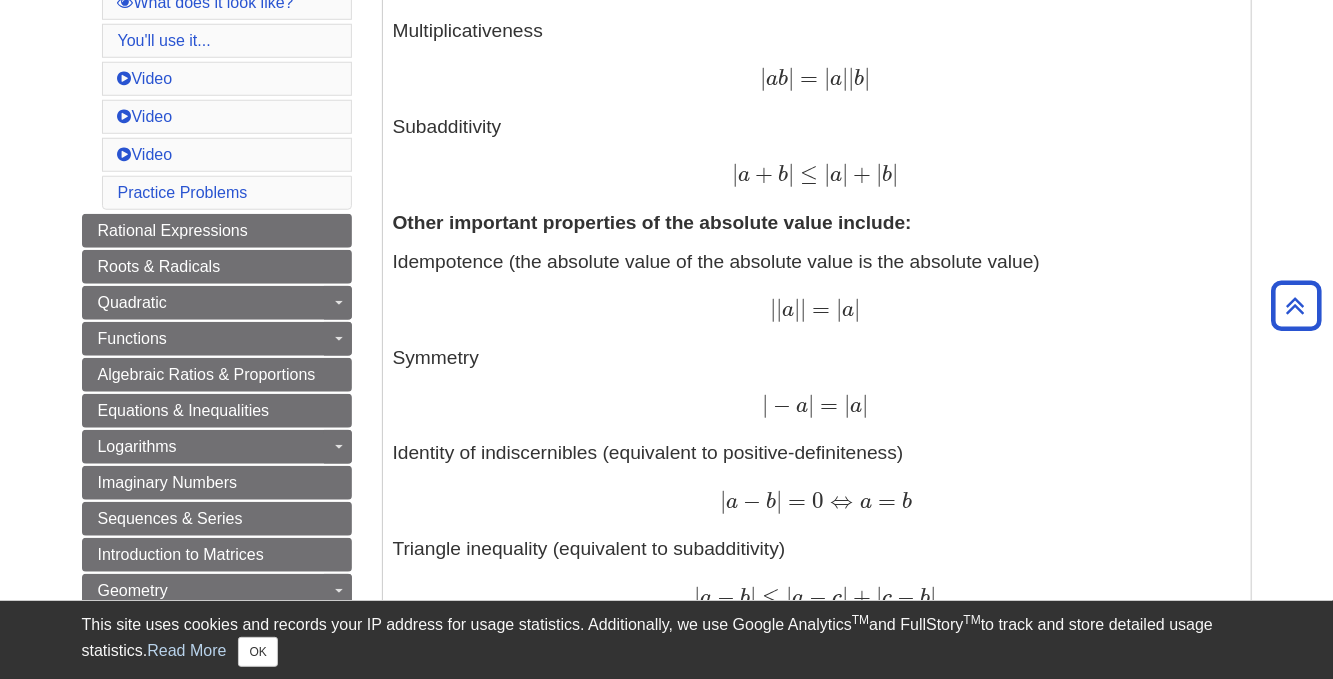 scroll, scrollTop: 880, scrollLeft: 0, axis: vertical 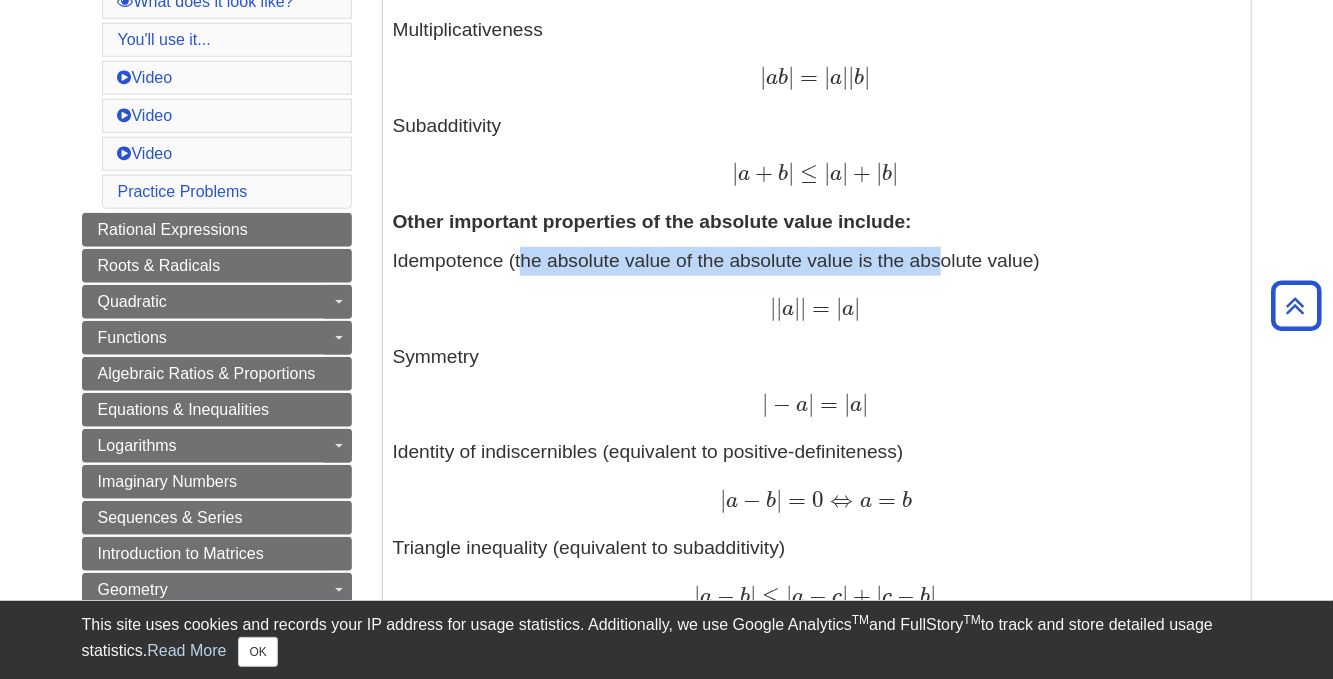 drag, startPoint x: 521, startPoint y: 263, endPoint x: 941, endPoint y: 258, distance: 420.02975 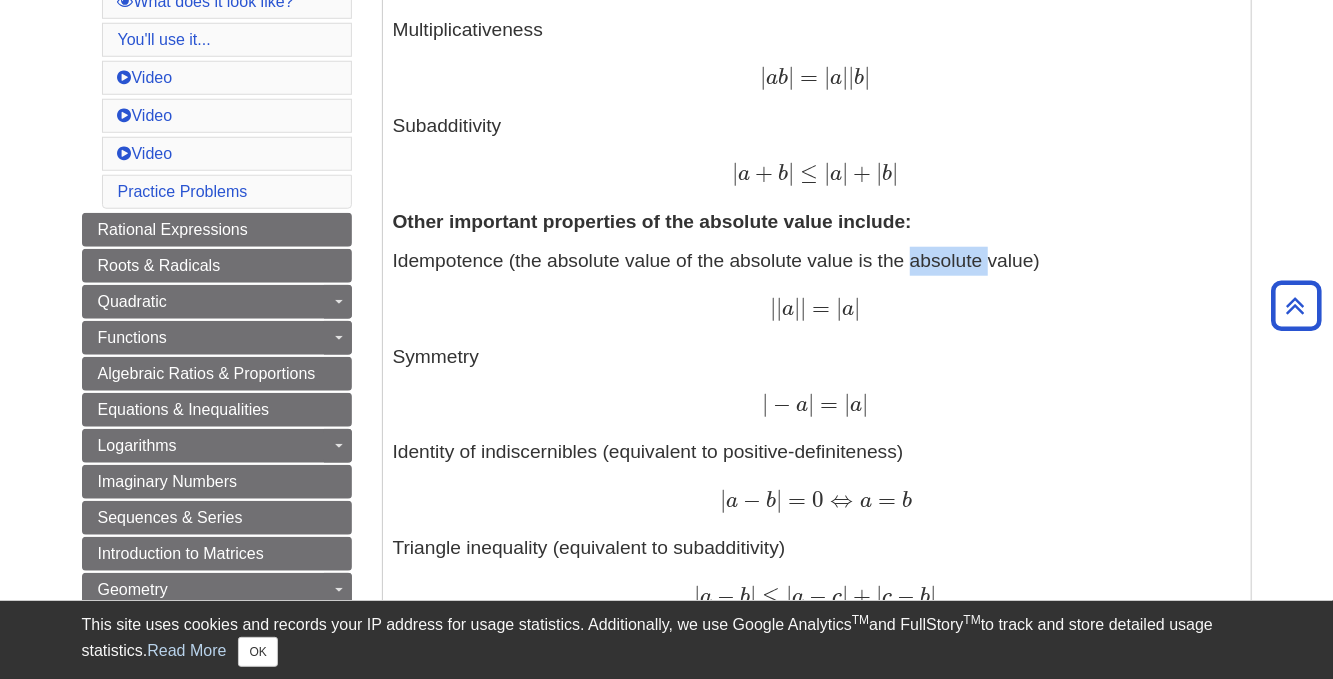 click on "Idempotence (the absolute value of the absolute value is the absolute value)  | | a | | = | a | | | a | | = | a |  Symmetry  | − a | = | a | | − a | = | a |  Identity of indiscernibles (equivalent to positive-definiteness)  | a − b | = 0 ⇔ a = b | a − b | = 0 ⇔ a = b  Triangle inequality (equivalent to subadditivity)  | a − b | ≤ | a − c | + | c − b | | a − b | ≤ | a − c | + | c − b |  Preservation of division (equivalent to multiplicativeness)  | a / b | = | a | / | b |     i f     b ≠ 0 | a / b | = | a | / | b |     i f     b ≠ 0  (equivalent to subadditivity)  | a − b | ≥ | | a | − | b | | | a − b | ≥ | | a | − | b | |" at bounding box center (817, 525) 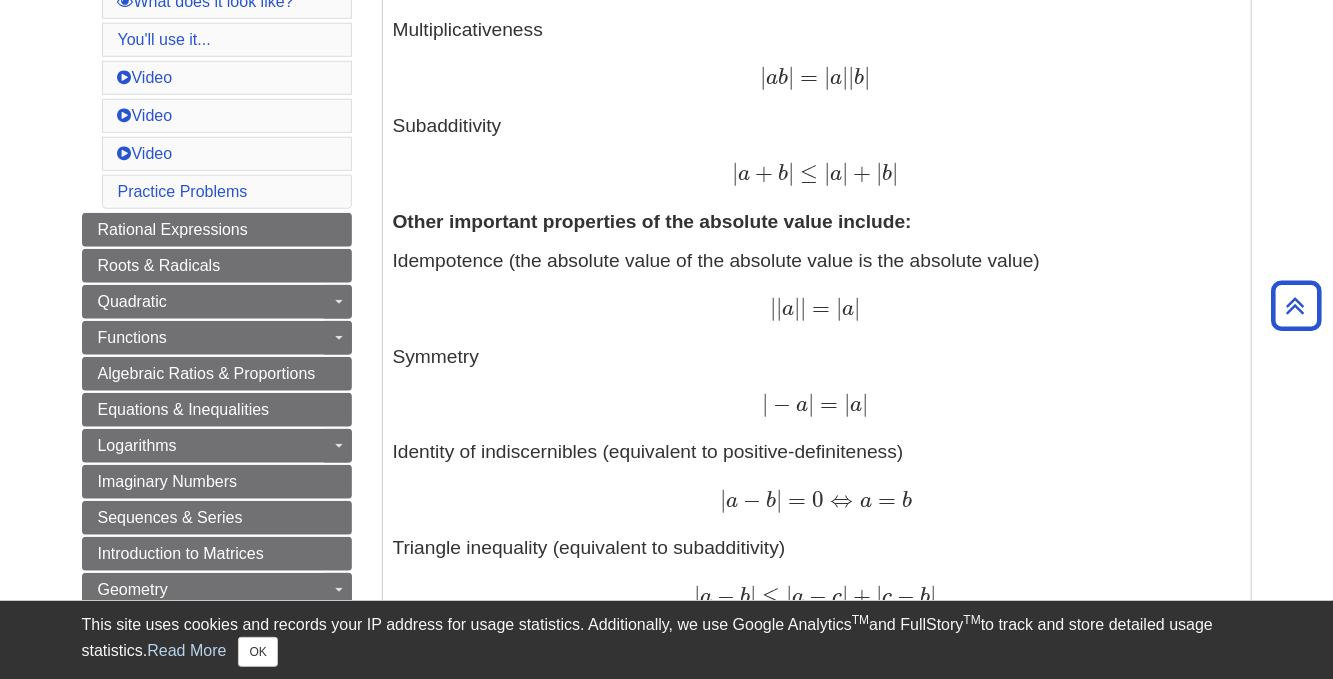 click on "Idempotence (the absolute value of the absolute value is the absolute value)  | | a | | = | a | | | a | | = | a |  Symmetry  | − a | = | a | | − a | = | a |  Identity of indiscernibles (equivalent to positive-definiteness)  | a − b | = 0 ⇔ a = b | a − b | = 0 ⇔ a = b  Triangle inequality (equivalent to subadditivity)  | a − b | ≤ | a − c | + | c − b | | a − b | ≤ | a − c | + | c − b |  Preservation of division (equivalent to multiplicativeness)  | a / b | = | a | / | b |     i f     b ≠ 0 | a / b | = | a | / | b |     i f     b ≠ 0  (equivalent to subadditivity)  | a − b | ≥ | | a | − | b | | | a − b | ≥ | | a | − | b | |" at bounding box center [817, 525] 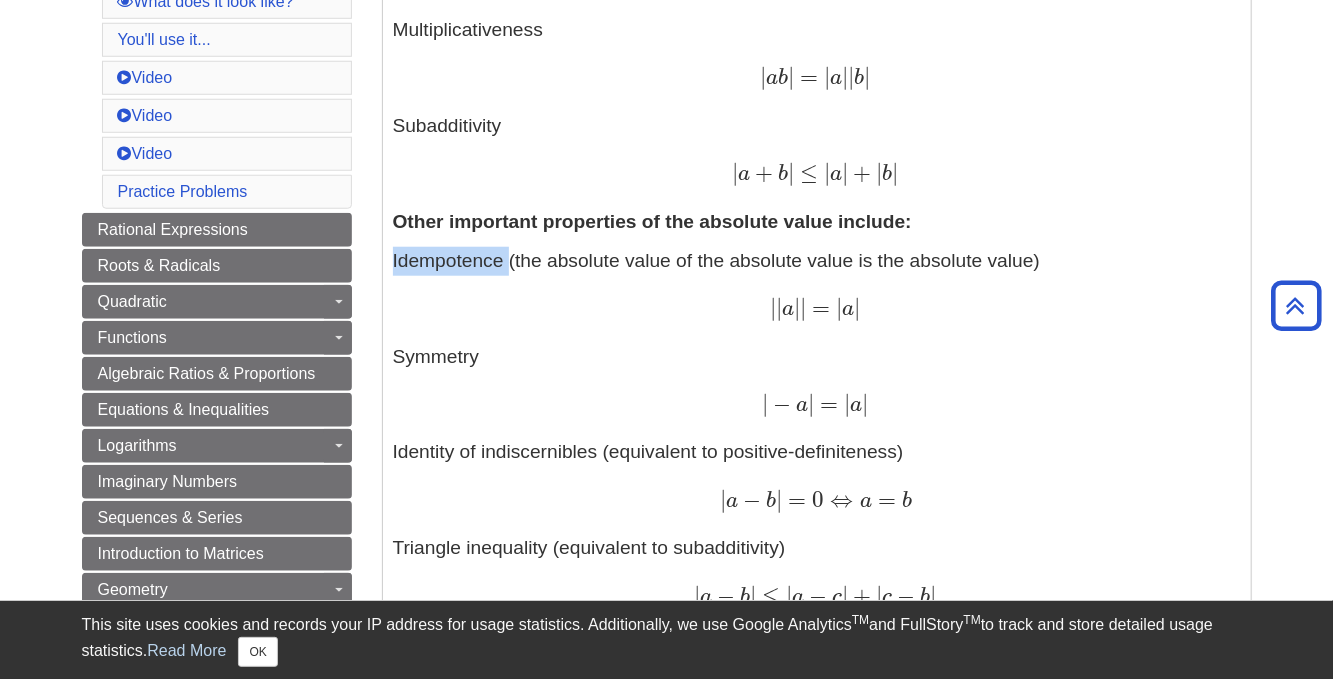 click on "Idempotence (the absolute value of the absolute value is the absolute value)  | | a | | = | a | | | a | | = | a |  Symmetry  | − a | = | a | | − a | = | a |  Identity of indiscernibles (equivalent to positive-definiteness)  | a − b | = 0 ⇔ a = b | a − b | = 0 ⇔ a = b  Triangle inequality (equivalent to subadditivity)  | a − b | ≤ | a − c | + | c − b | | a − b | ≤ | a − c | + | c − b |  Preservation of division (equivalent to multiplicativeness)  | a / b | = | a | / | b |     i f     b ≠ 0 | a / b | = | a | / | b |     i f     b ≠ 0  (equivalent to subadditivity)  | a − b | ≥ | | a | − | b | | | a − b | ≥ | | a | − | b | |" at bounding box center (817, 525) 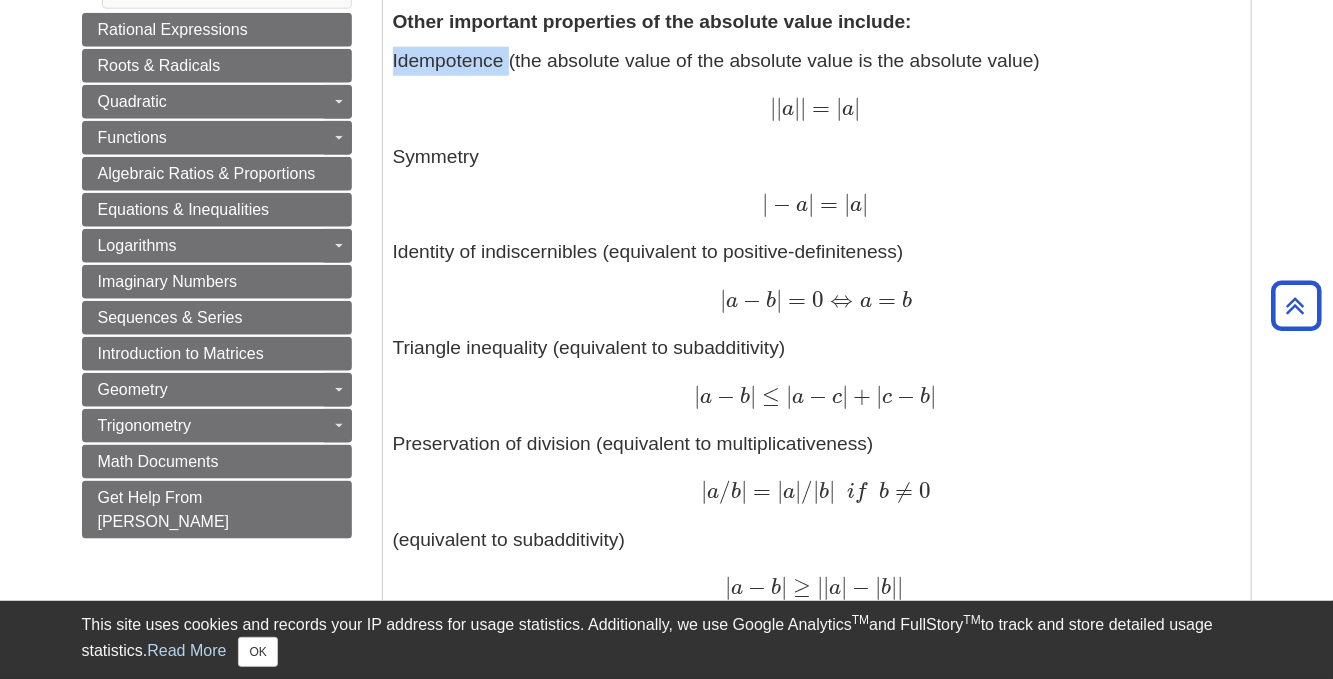 scroll, scrollTop: 680, scrollLeft: 0, axis: vertical 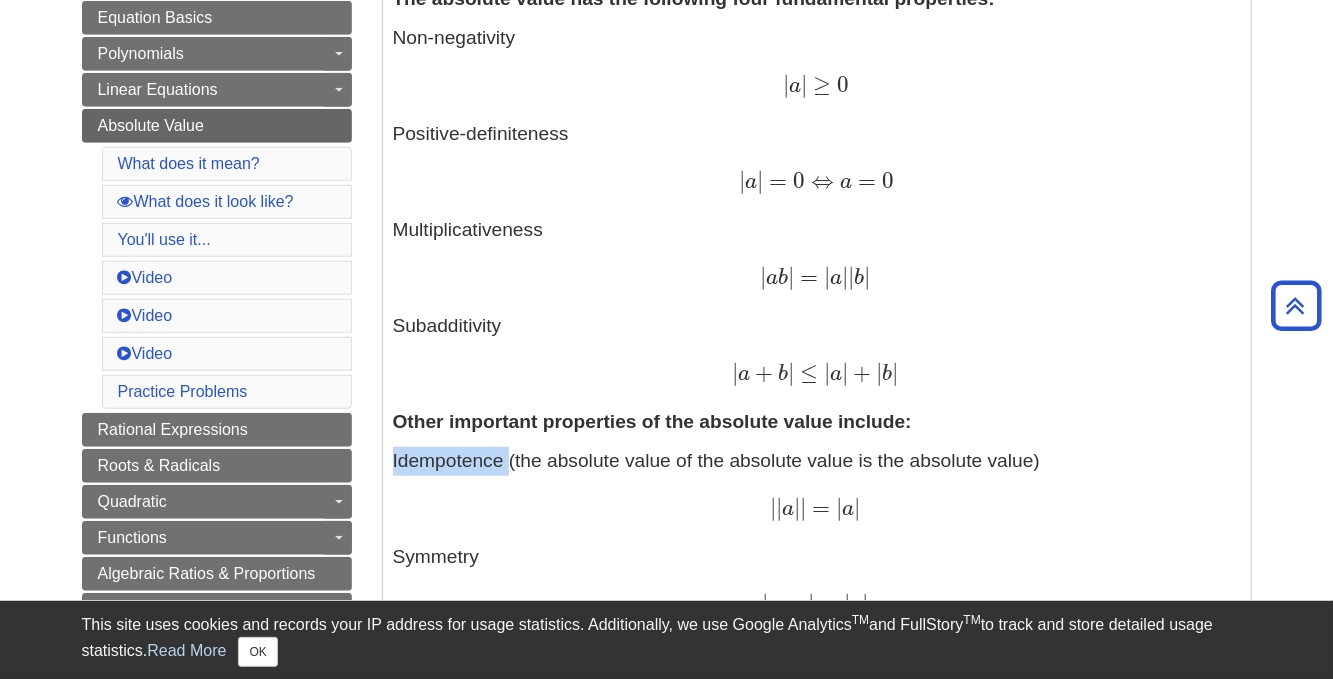 drag, startPoint x: 381, startPoint y: 21, endPoint x: 515, endPoint y: 50, distance: 137.10216 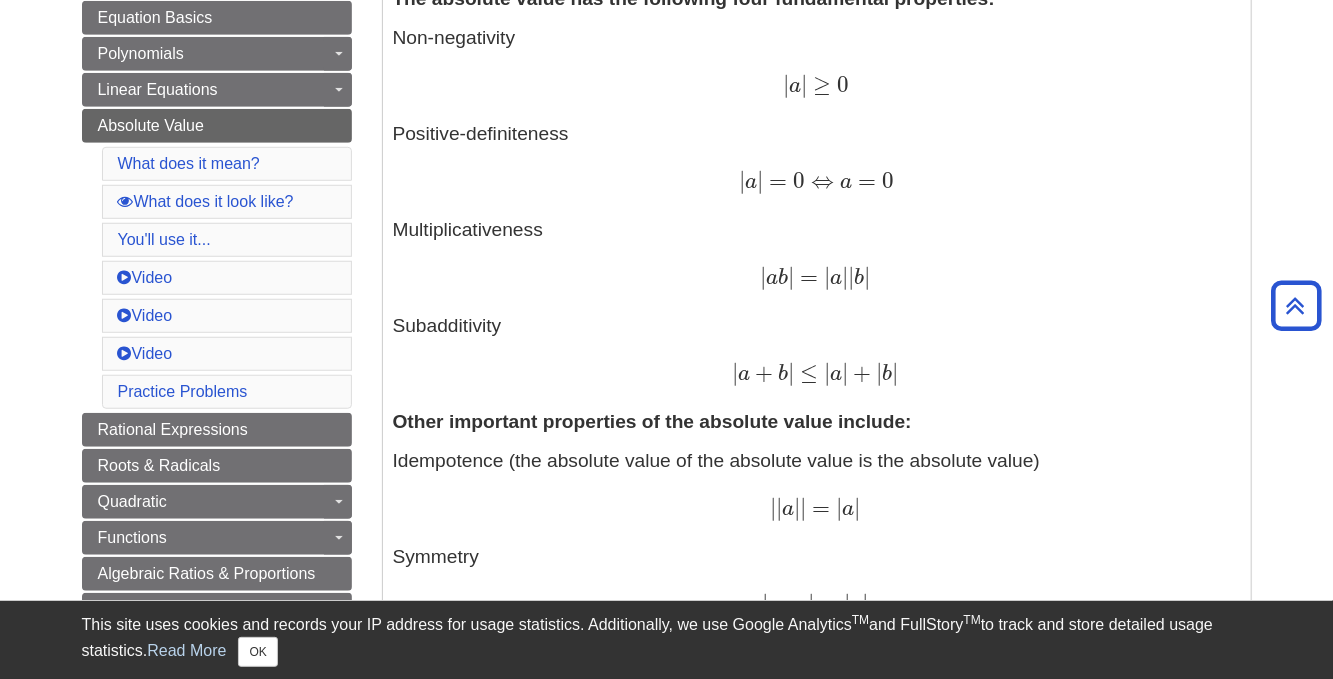 drag, startPoint x: 392, startPoint y: 135, endPoint x: 591, endPoint y: 137, distance: 199.01006 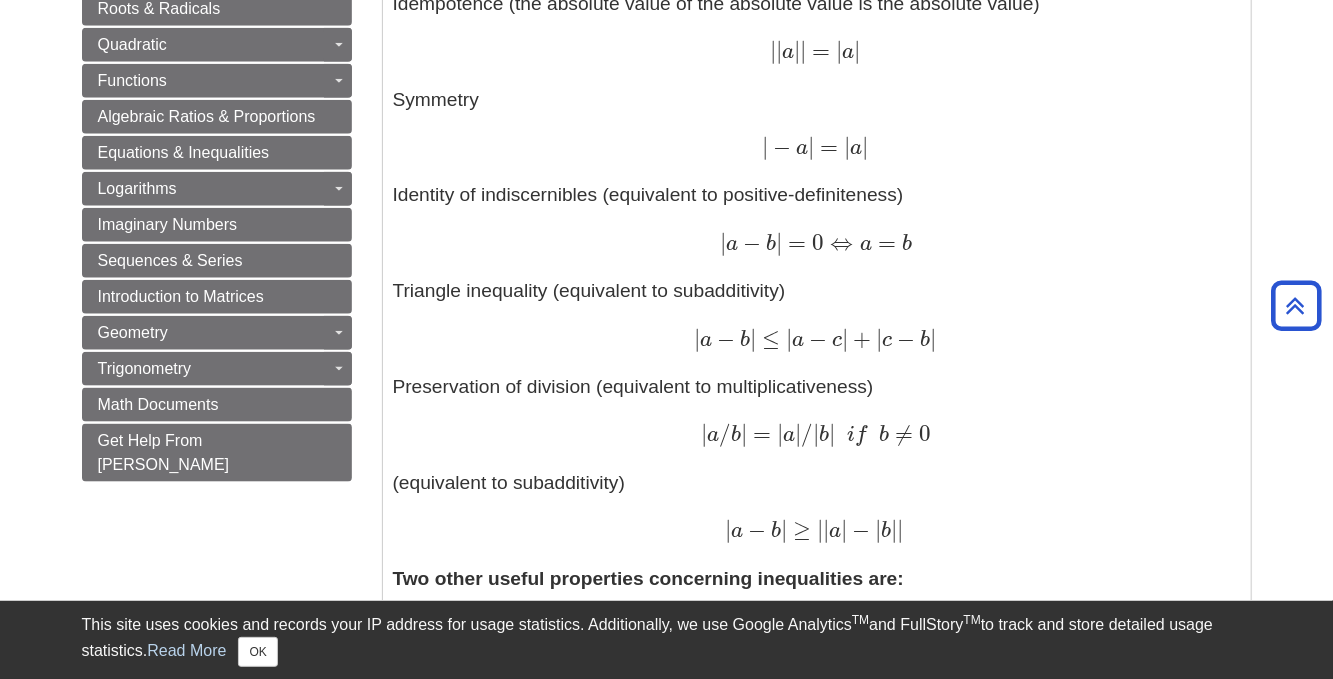 scroll, scrollTop: 1080, scrollLeft: 0, axis: vertical 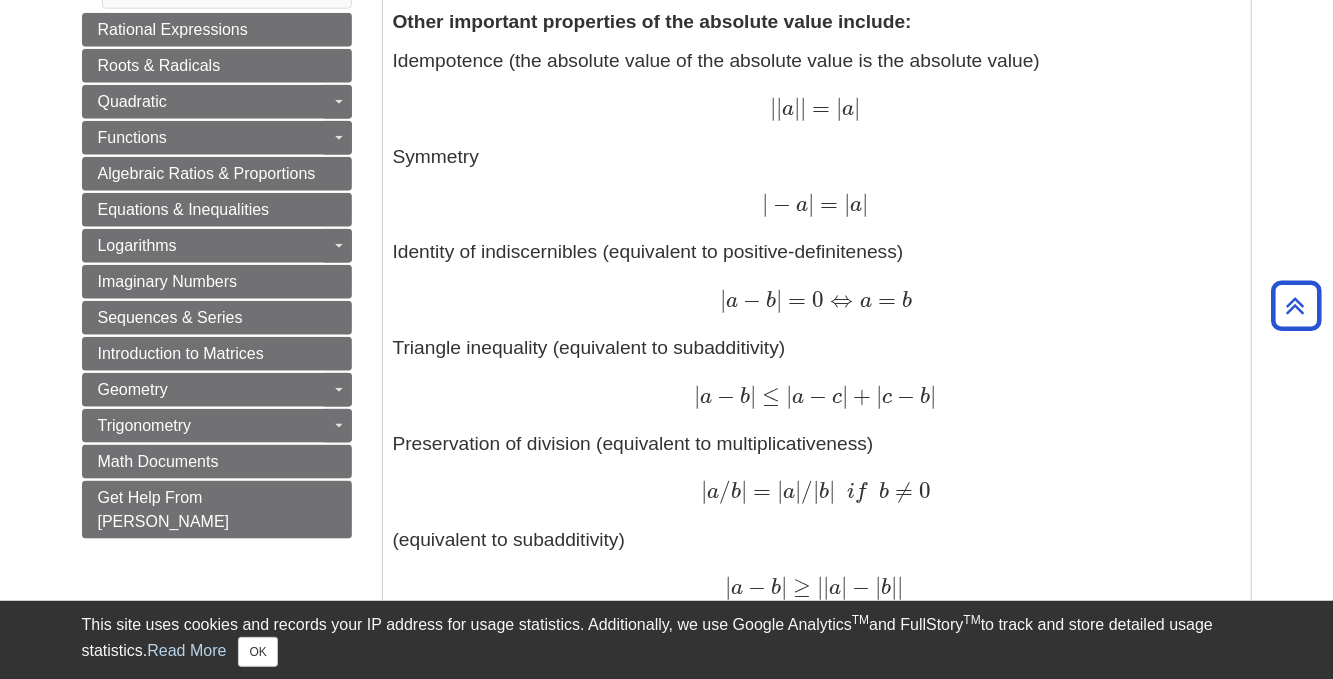 click on "Idempotence (the absolute value of the absolute value is the absolute value)  | | a | | = | a | | | a | | = | a |  Symmetry  | − a | = | a | | − a | = | a |  Identity of indiscernibles (equivalent to positive-definiteness)  | a − b | = 0 ⇔ a = b | a − b | = 0 ⇔ a = b  Triangle inequality (equivalent to subadditivity)  | a − b | ≤ | a − c | + | c − b | | a − b | ≤ | a − c | + | c − b |  Preservation of division (equivalent to multiplicativeness)  | a / b | = | a | / | b |     i f     b ≠ 0 | a / b | = | a | / | b |     i f     b ≠ 0  (equivalent to subadditivity)  | a − b | ≥ | | a | − | b | | | a − b | ≥ | | a | − | b | |" at bounding box center [817, 325] 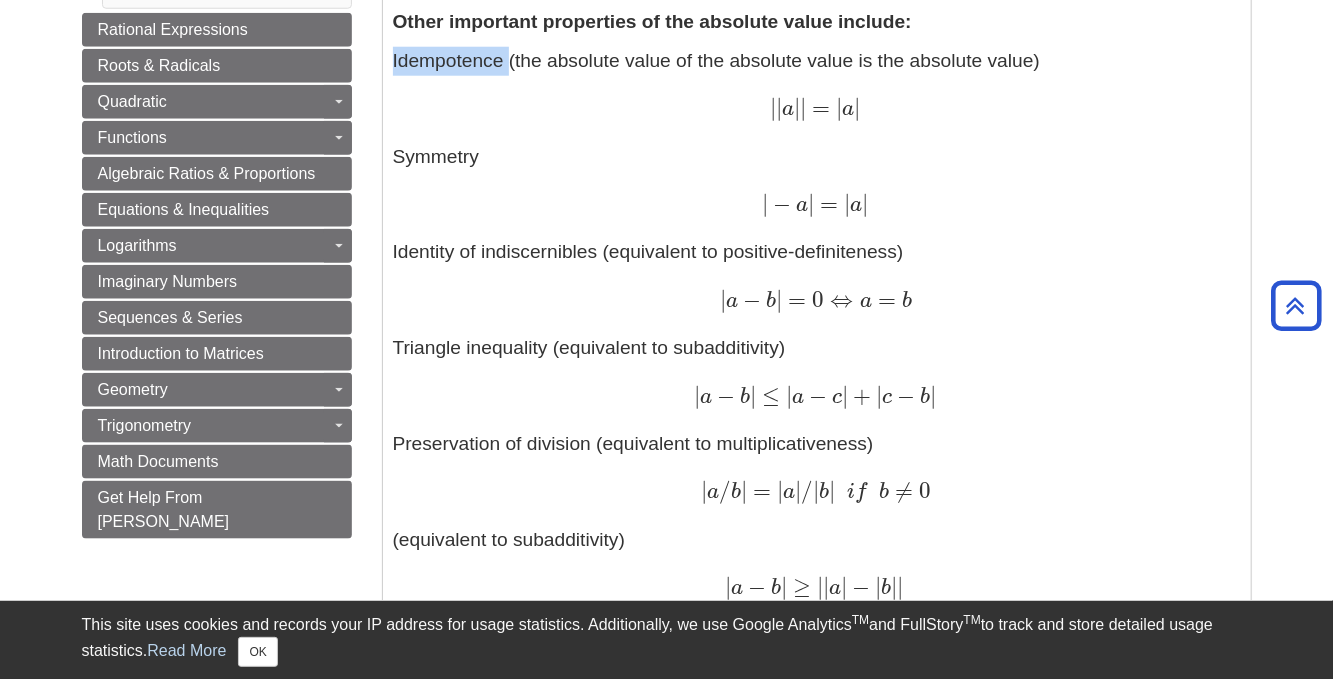 click on "Idempotence (the absolute value of the absolute value is the absolute value)  | | a | | = | a | | | a | | = | a |  Symmetry  | − a | = | a | | − a | = | a |  Identity of indiscernibles (equivalent to positive-definiteness)  | a − b | = 0 ⇔ a = b | a − b | = 0 ⇔ a = b  Triangle inequality (equivalent to subadditivity)  | a − b | ≤ | a − c | + | c − b | | a − b | ≤ | a − c | + | c − b |  Preservation of division (equivalent to multiplicativeness)  | a / b | = | a | / | b |     i f     b ≠ 0 | a / b | = | a | / | b |     i f     b ≠ 0  (equivalent to subadditivity)  | a − b | ≥ | | a | − | b | | | a − b | ≥ | | a | − | b | |" at bounding box center (817, 325) 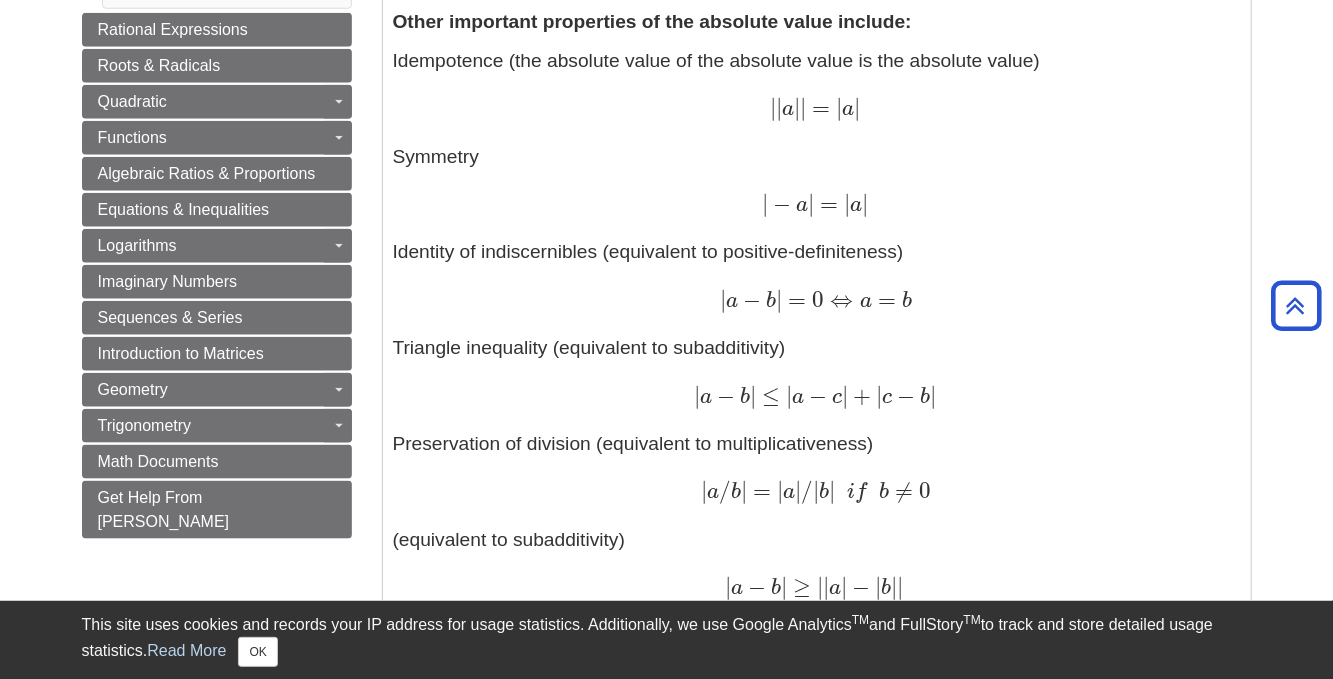 click on "Idempotence (the absolute value of the absolute value is the absolute value)  | | a | | = | a | | | a | | = | a |  Symmetry  | − a | = | a | | − a | = | a |  Identity of indiscernibles (equivalent to positive-definiteness)  | a − b | = 0 ⇔ a = b | a − b | = 0 ⇔ a = b  Triangle inequality (equivalent to subadditivity)  | a − b | ≤ | a − c | + | c − b | | a − b | ≤ | a − c | + | c − b |  Preservation of division (equivalent to multiplicativeness)  | a / b | = | a | / | b |     i f     b ≠ 0 | a / b | = | a | / | b |     i f     b ≠ 0  (equivalent to subadditivity)  | a − b | ≥ | | a | − | b | | | a − b | ≥ | | a | − | b | |" at bounding box center (817, 325) 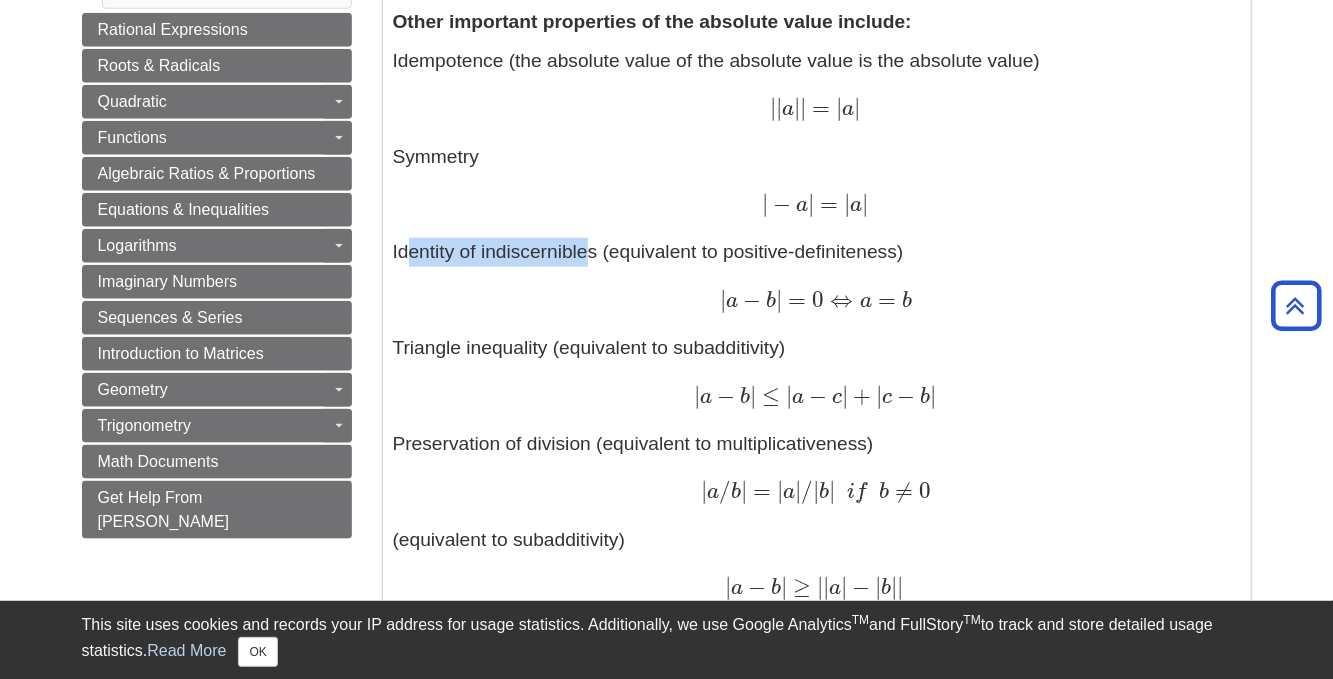 drag, startPoint x: 400, startPoint y: 253, endPoint x: 578, endPoint y: 259, distance: 178.10109 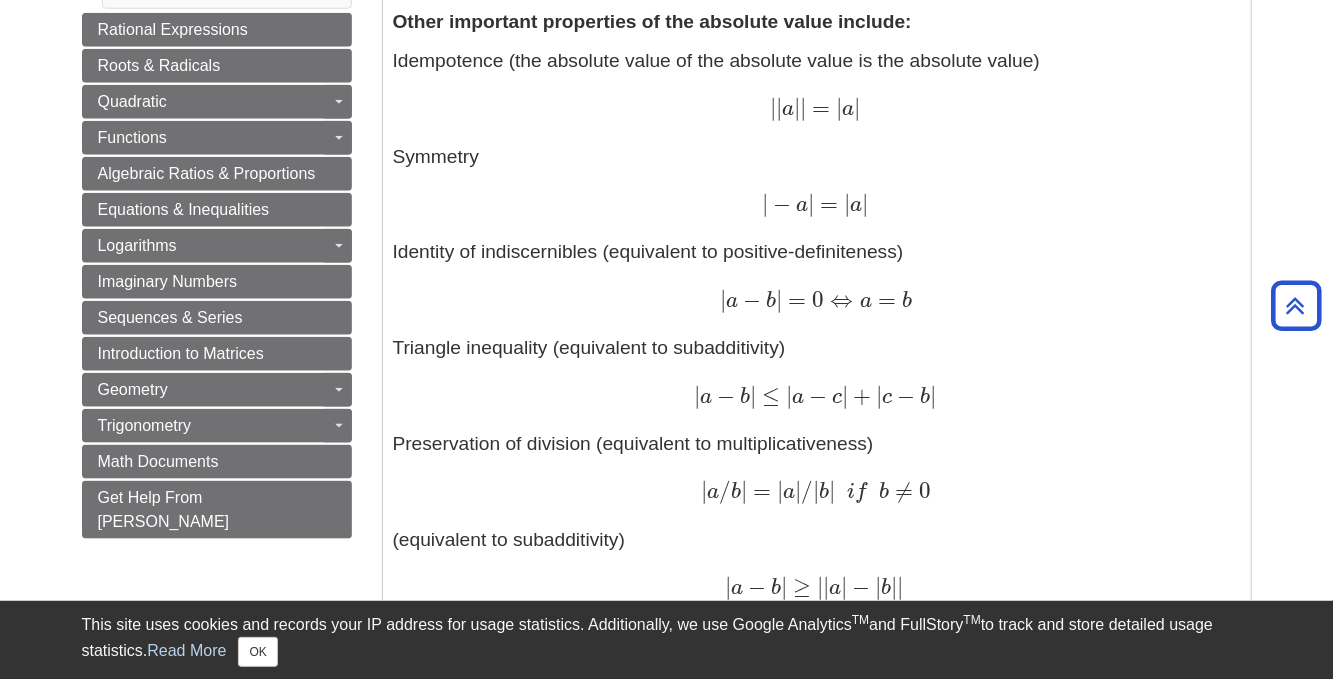 click on "Idempotence (the absolute value of the absolute value is the absolute value)  | | a | | = | a | | | a | | = | a |  Symmetry  | − a | = | a | | − a | = | a |  Identity of indiscernibles (equivalent to positive-definiteness)  | a − b | = 0 ⇔ a = b | a − b | = 0 ⇔ a = b  Triangle inequality (equivalent to subadditivity)  | a − b | ≤ | a − c | + | c − b | | a − b | ≤ | a − c | + | c − b |  Preservation of division (equivalent to multiplicativeness)  | a / b | = | a | / | b |     i f     b ≠ 0 | a / b | = | a | / | b |     i f     b ≠ 0  (equivalent to subadditivity)  | a − b | ≥ | | a | − | b | | | a − b | ≥ | | a | − | b | |" at bounding box center (817, 325) 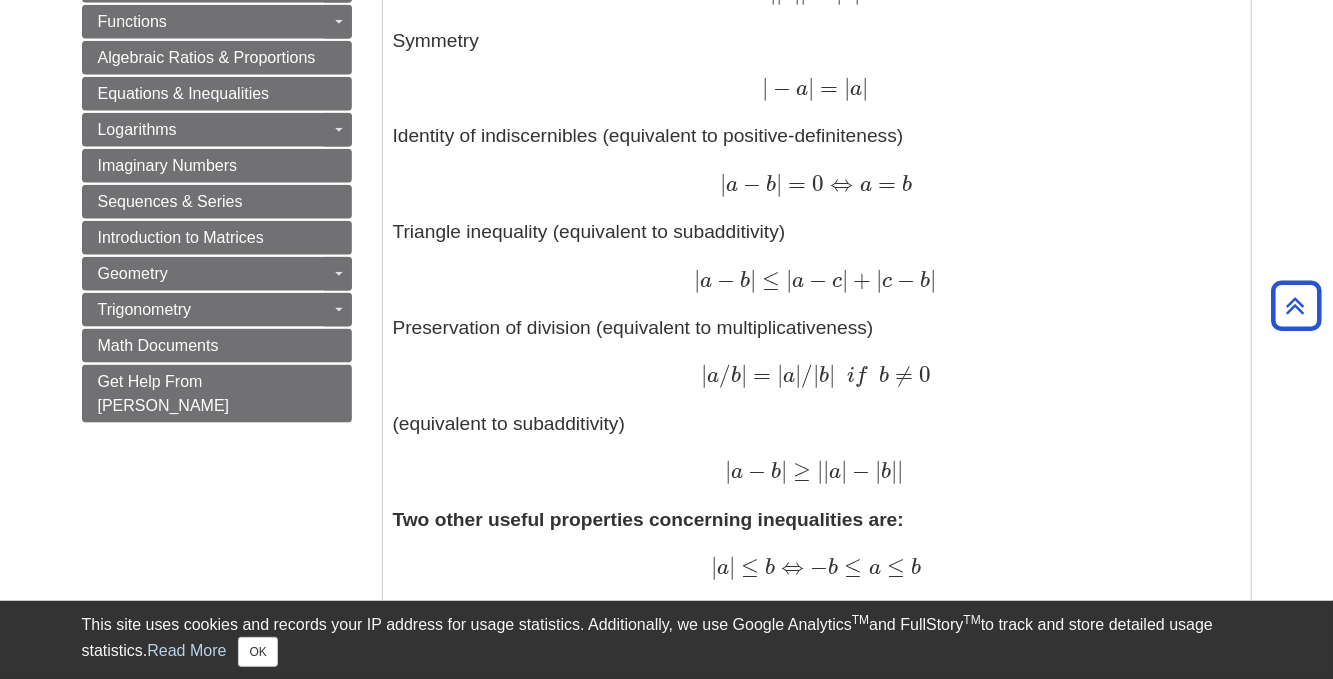 scroll, scrollTop: 1379, scrollLeft: 0, axis: vertical 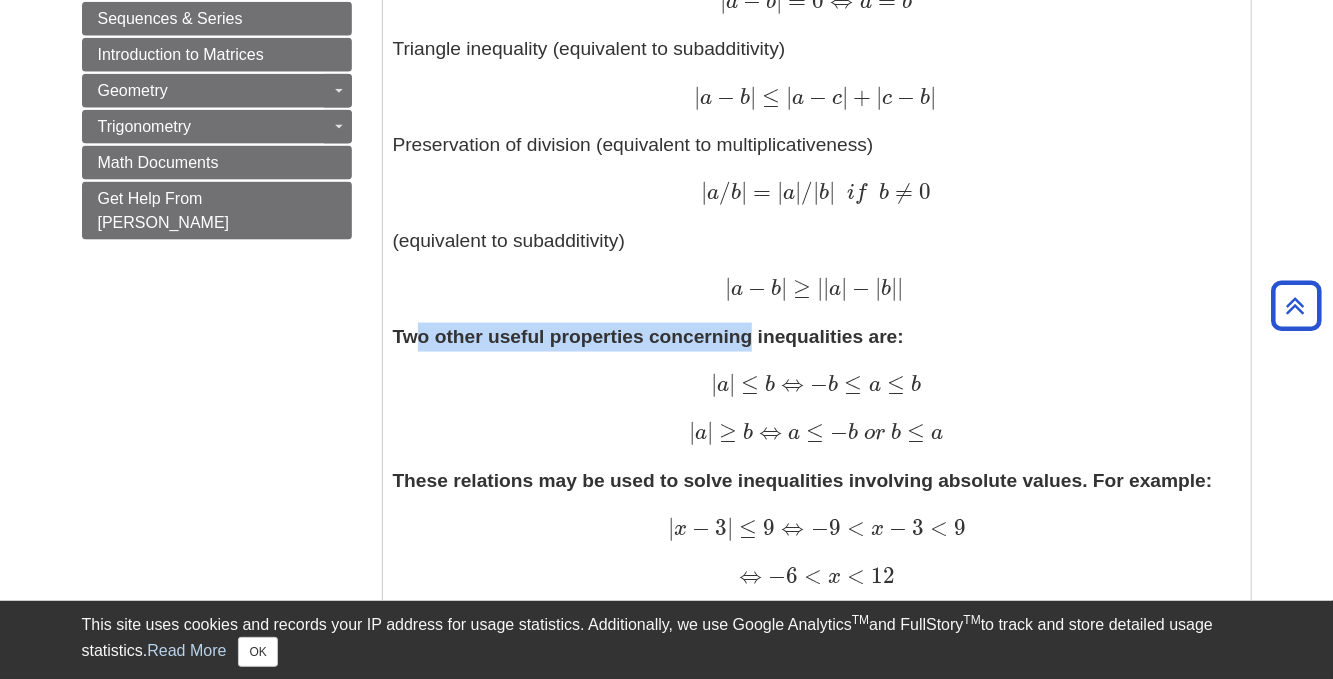 drag, startPoint x: 419, startPoint y: 333, endPoint x: 753, endPoint y: 349, distance: 334.38303 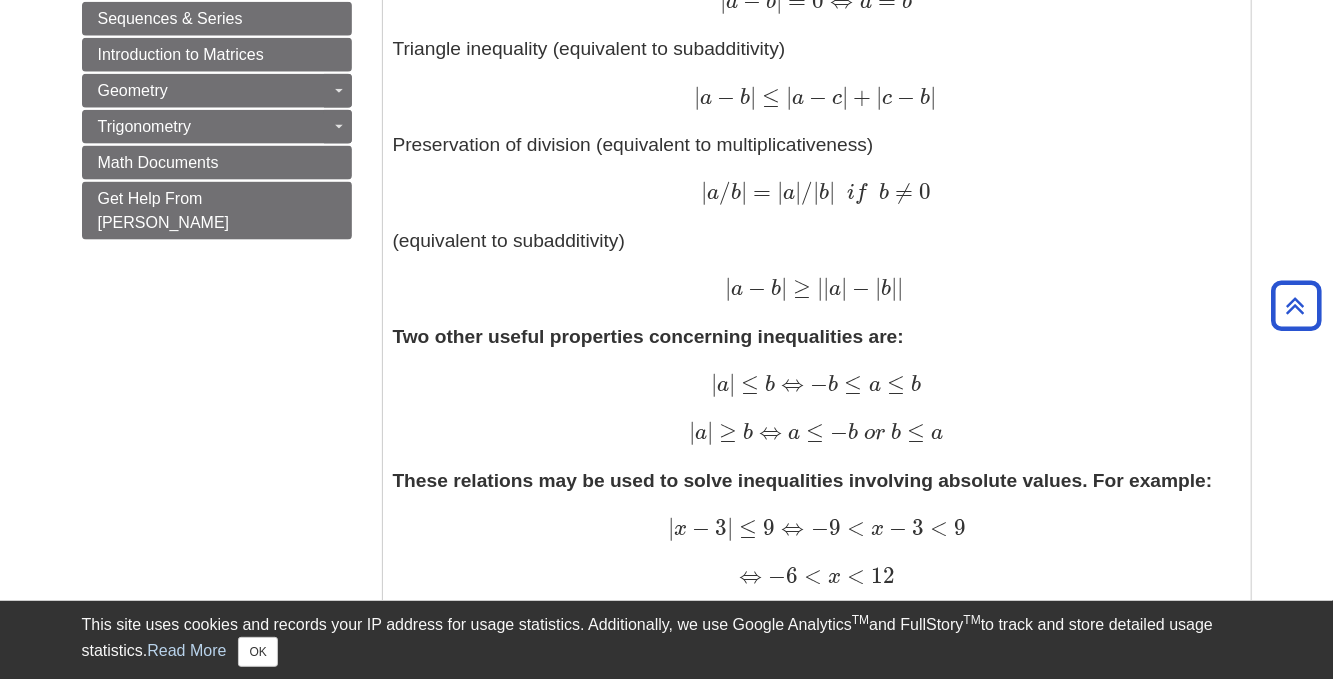 click on "Two other useful properties concerning inequalities are:   | a | ≤ b ⇔ − b ≤ a ≤ b | a | ≤ b ⇔ − b ≤ a ≤ b   | a | ≥ b ⇔ a ≤ − b   o r   b ≤ a | a | ≥ b ⇔ a ≤ − b   o r   b ≤ a" at bounding box center (817, 385) 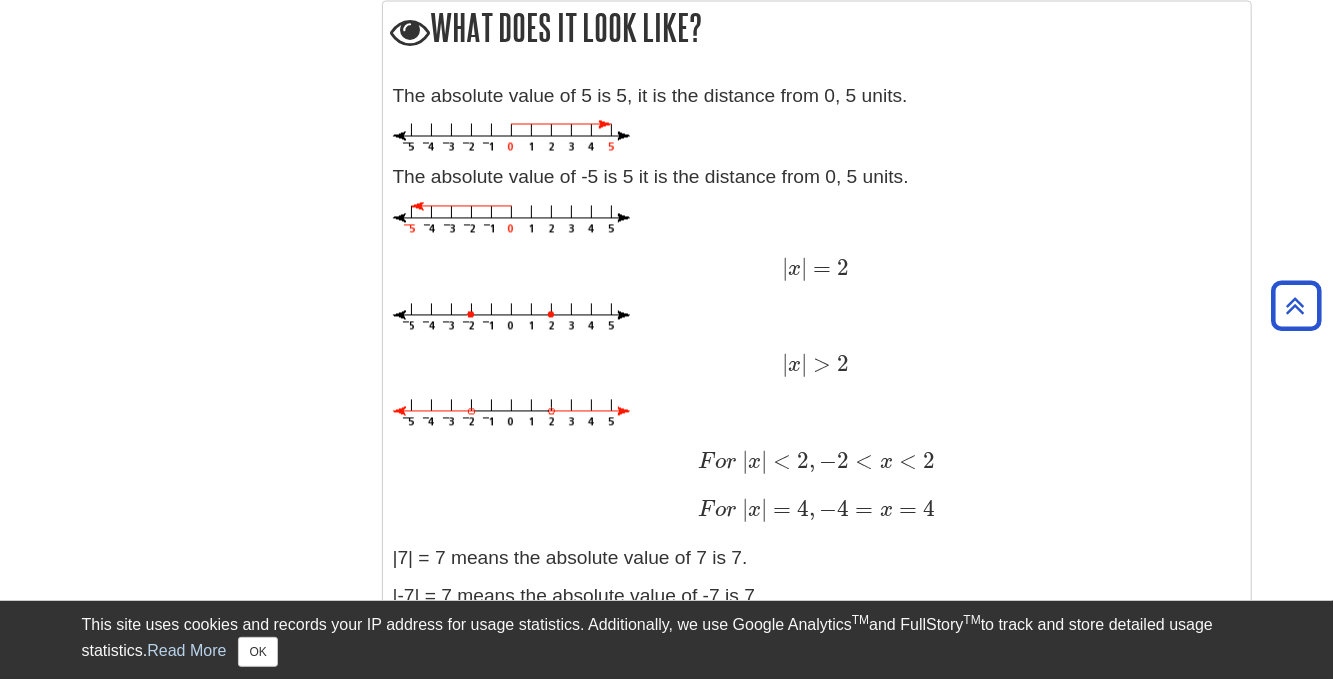 scroll, scrollTop: 1480, scrollLeft: 0, axis: vertical 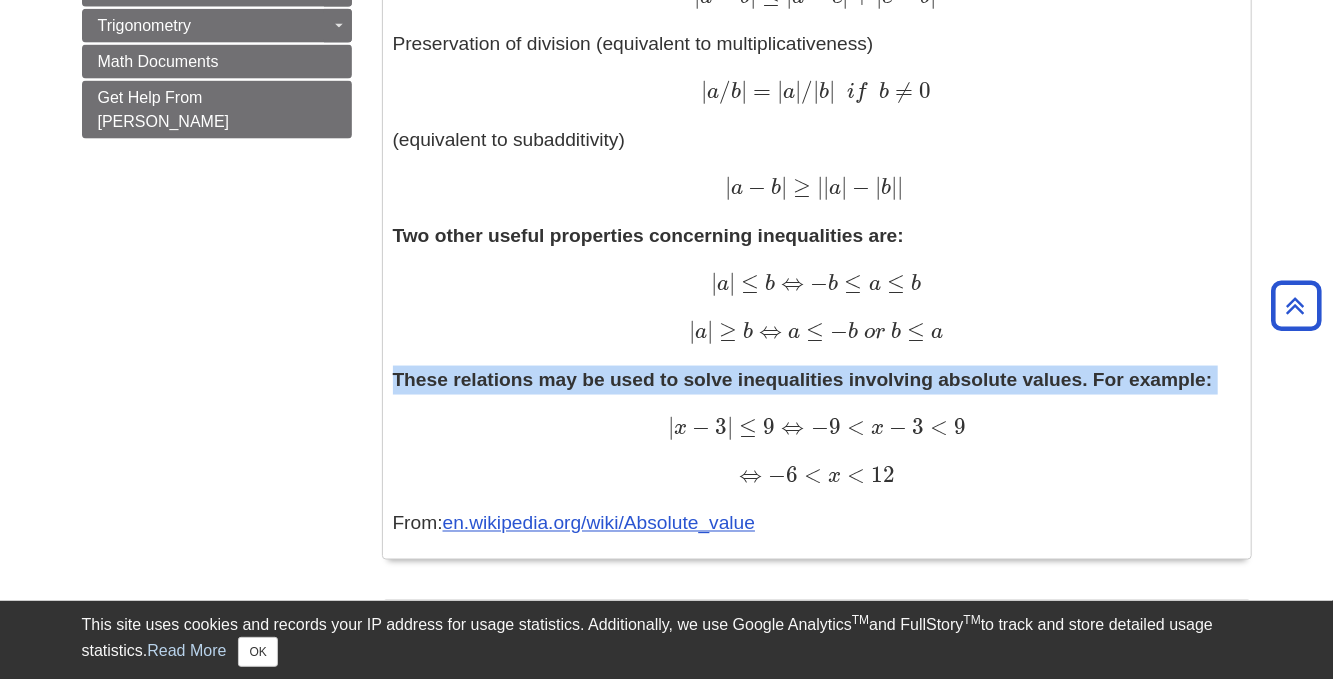 drag, startPoint x: 391, startPoint y: 390, endPoint x: 926, endPoint y: 405, distance: 535.21027 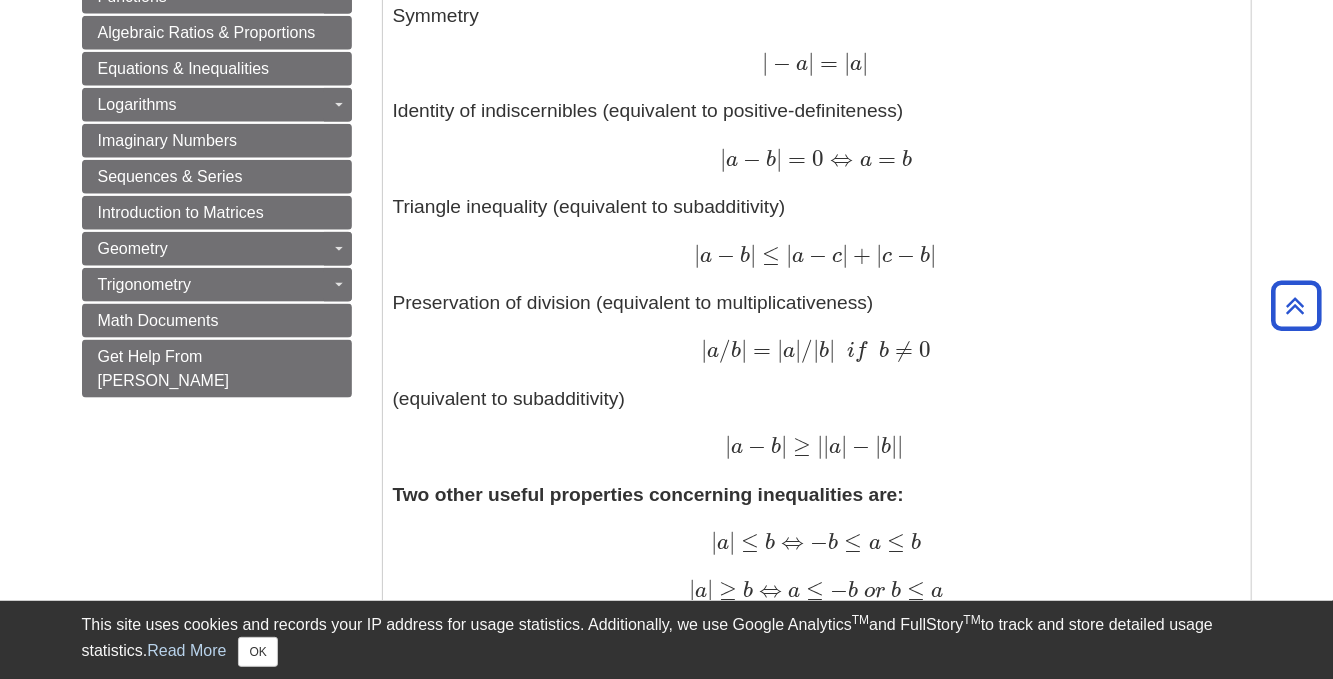 scroll, scrollTop: 1179, scrollLeft: 0, axis: vertical 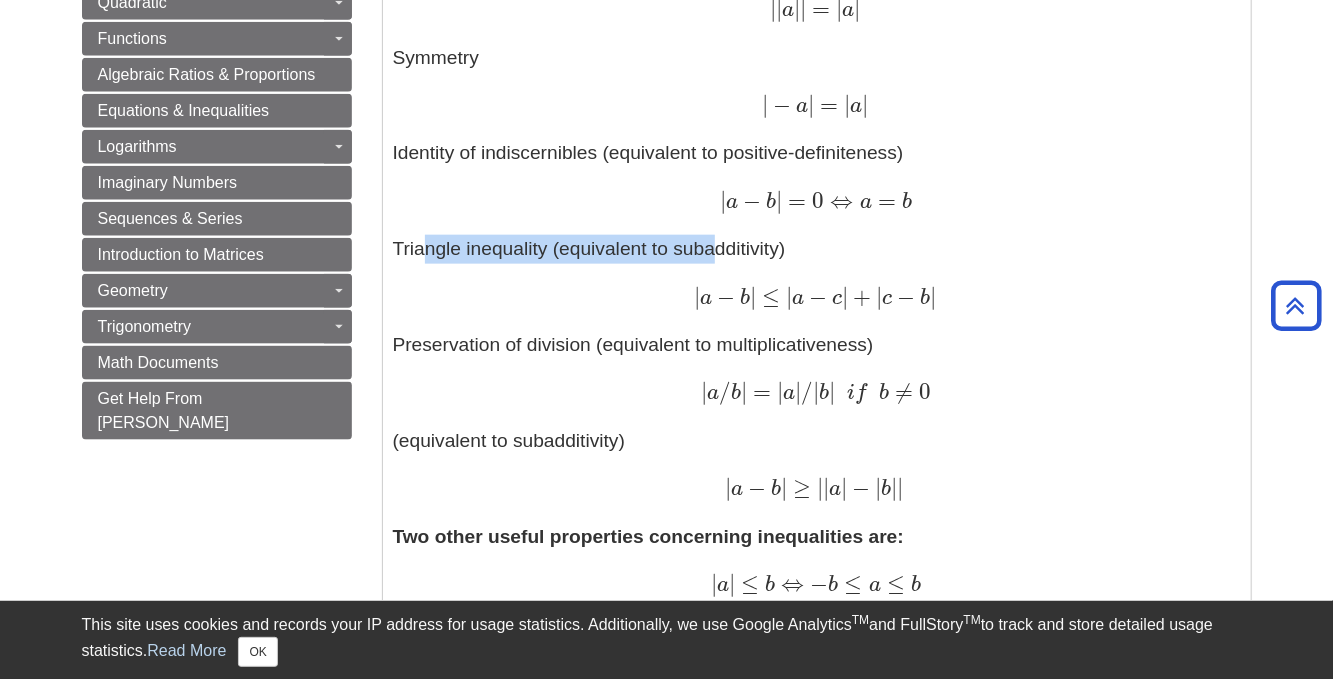 drag, startPoint x: 414, startPoint y: 258, endPoint x: 718, endPoint y: 249, distance: 304.1332 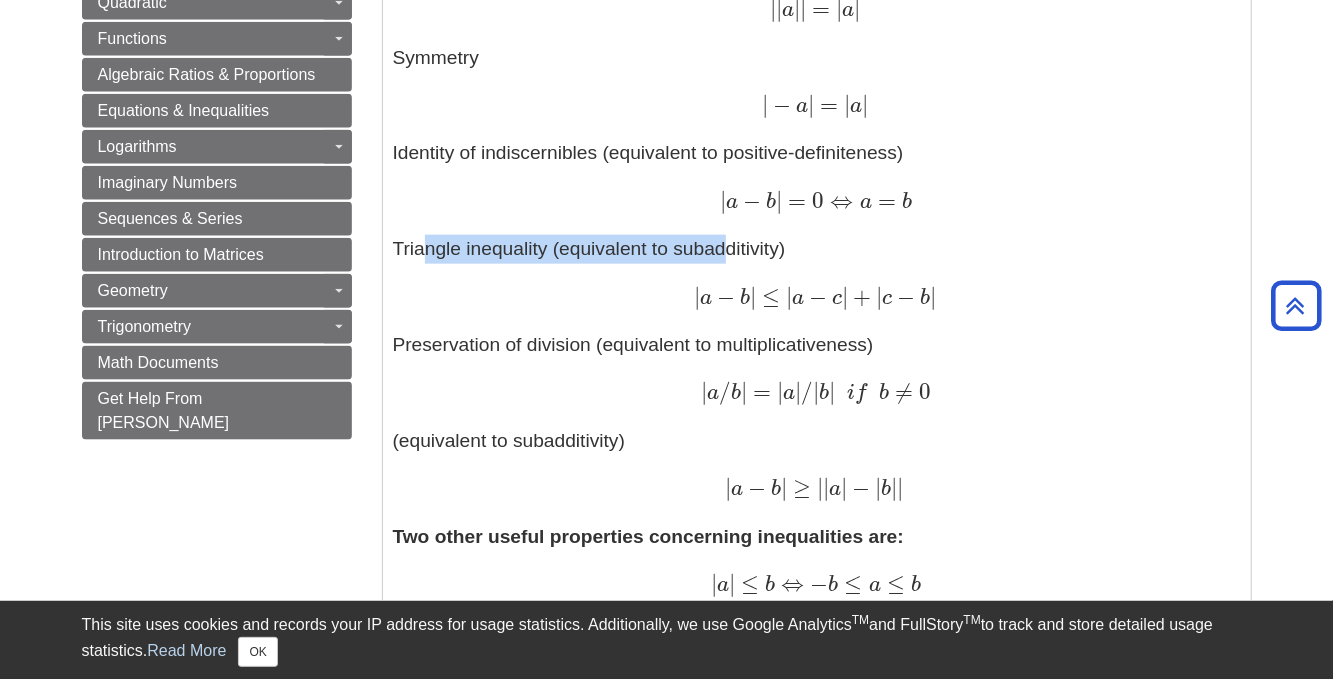 click on "Idempotence (the absolute value of the absolute value is the absolute value)  | | a | | = | a | | | a | | = | a |  Symmetry  | − a | = | a | | − a | = | a |  Identity of indiscernibles (equivalent to positive-definiteness)  | a − b | = 0 ⇔ a = b | a − b | = 0 ⇔ a = b  Triangle inequality (equivalent to subadditivity)  | a − b | ≤ | a − c | + | c − b | | a − b | ≤ | a − c | + | c − b |  Preservation of division (equivalent to multiplicativeness)  | a / b | = | a | / | b |     i f     b ≠ 0 | a / b | = | a | / | b |     i f     b ≠ 0  (equivalent to subadditivity)  | a − b | ≥ | | a | − | b | | | a − b | ≥ | | a | − | b | |" at bounding box center [817, 226] 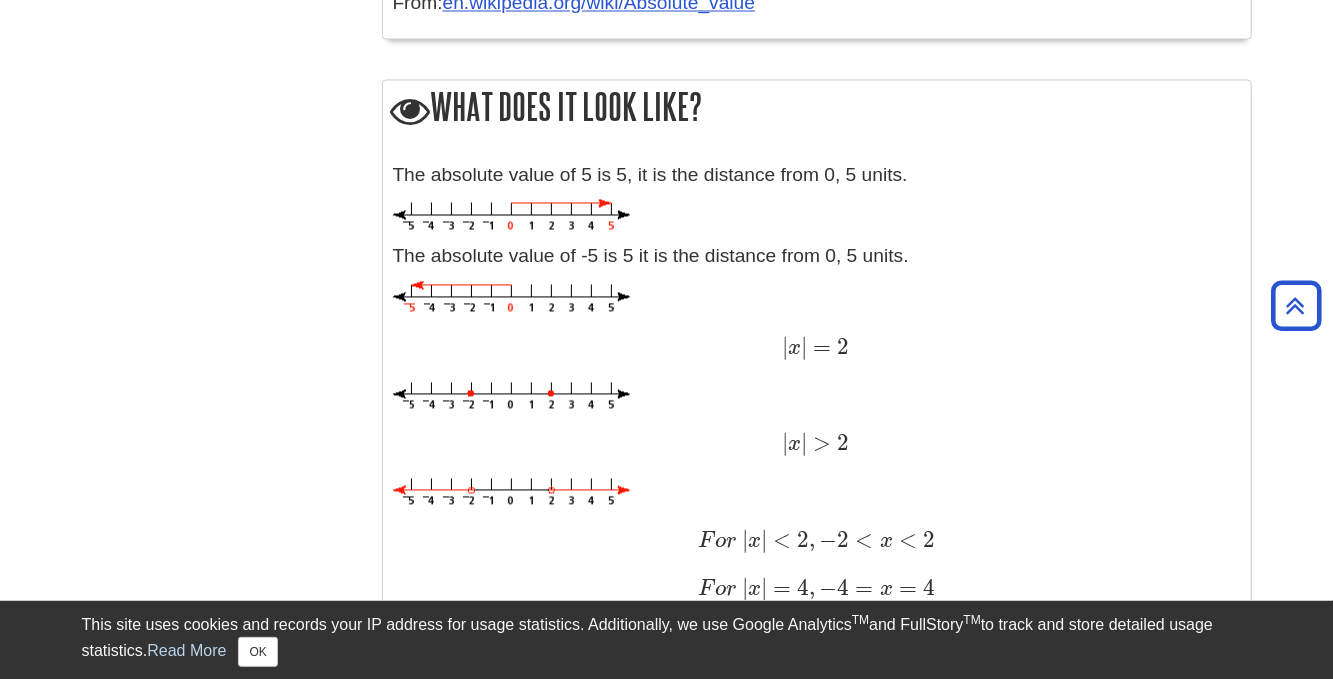 scroll, scrollTop: 1979, scrollLeft: 0, axis: vertical 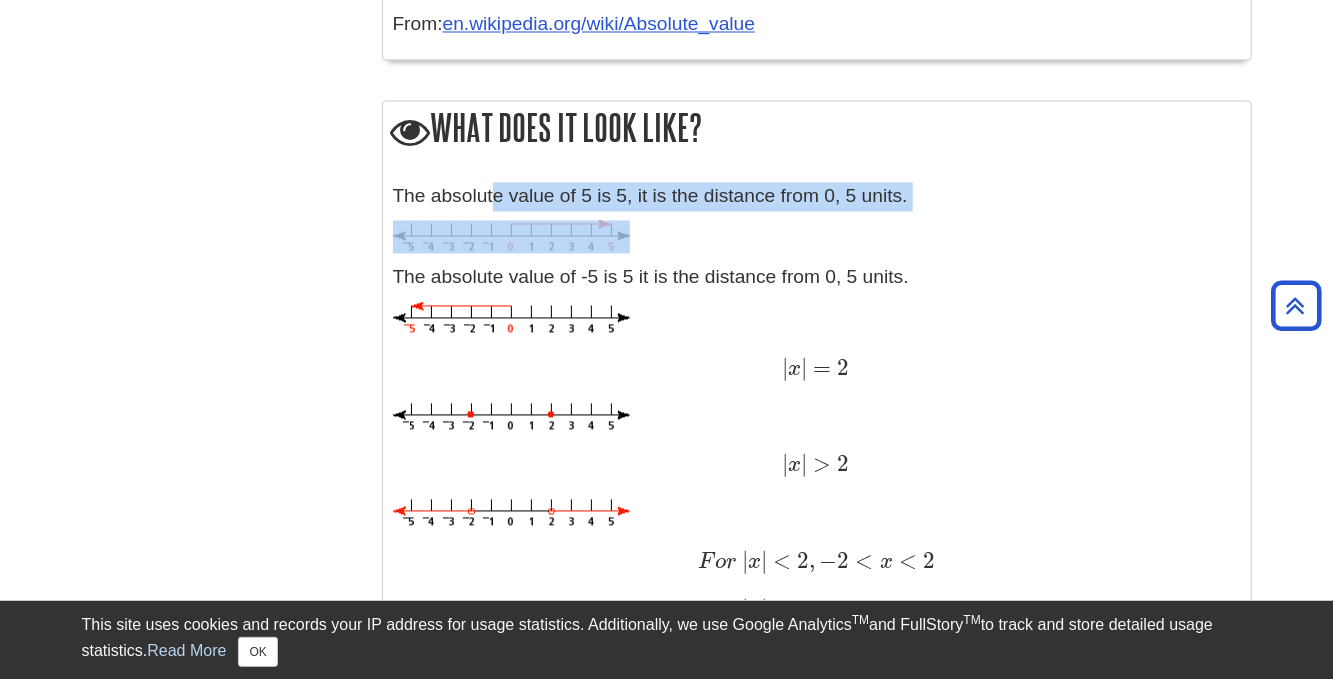 drag, startPoint x: 496, startPoint y: 207, endPoint x: 850, endPoint y: 219, distance: 354.20334 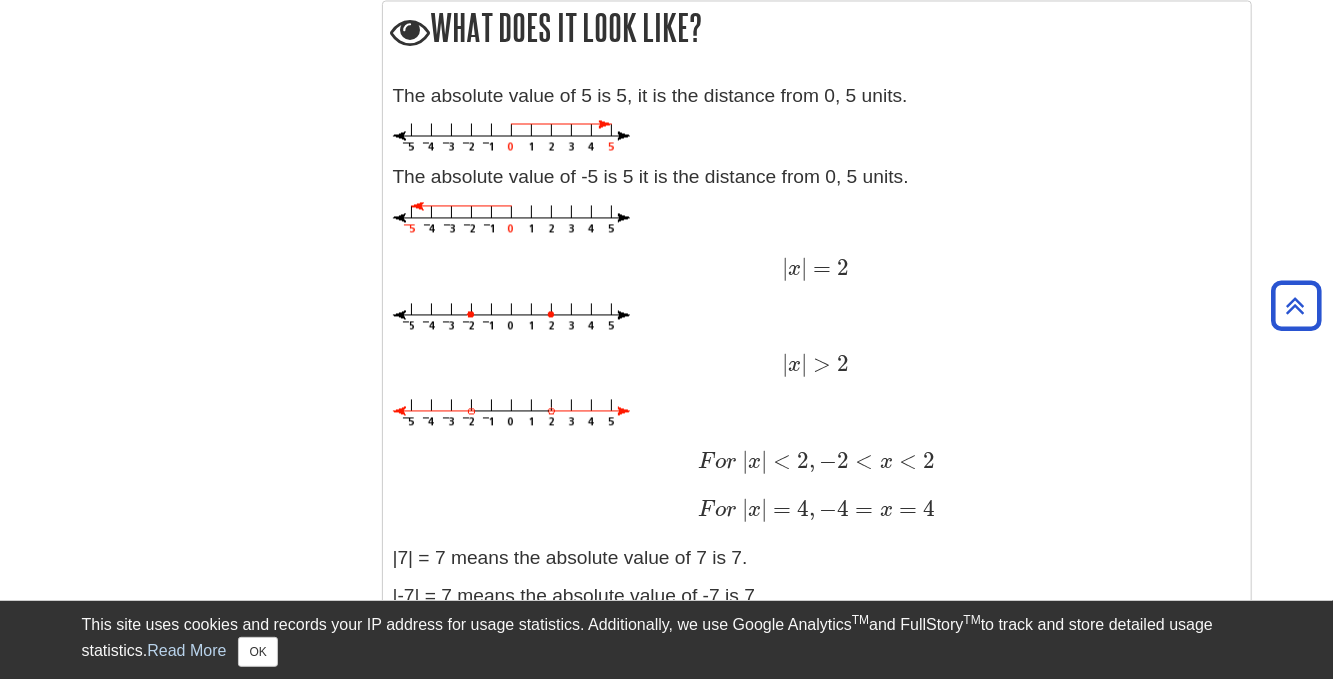 scroll, scrollTop: 2179, scrollLeft: 0, axis: vertical 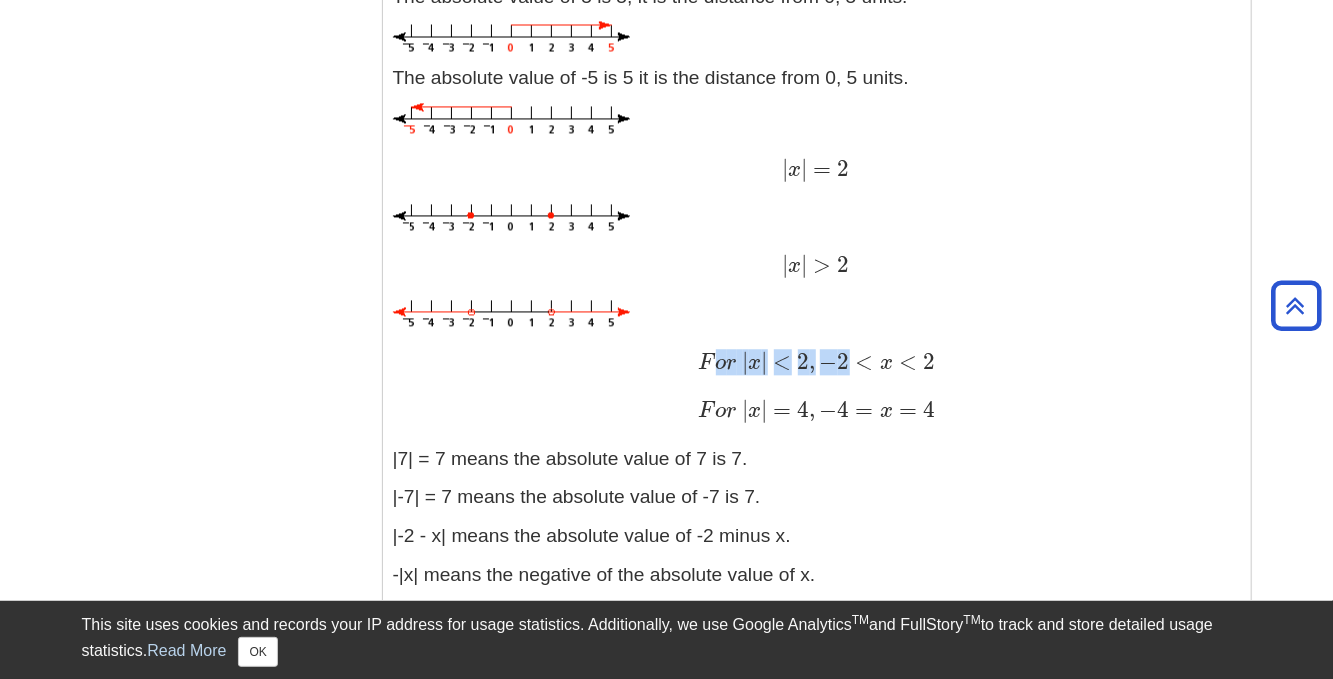 drag, startPoint x: 710, startPoint y: 359, endPoint x: 848, endPoint y: 364, distance: 138.09055 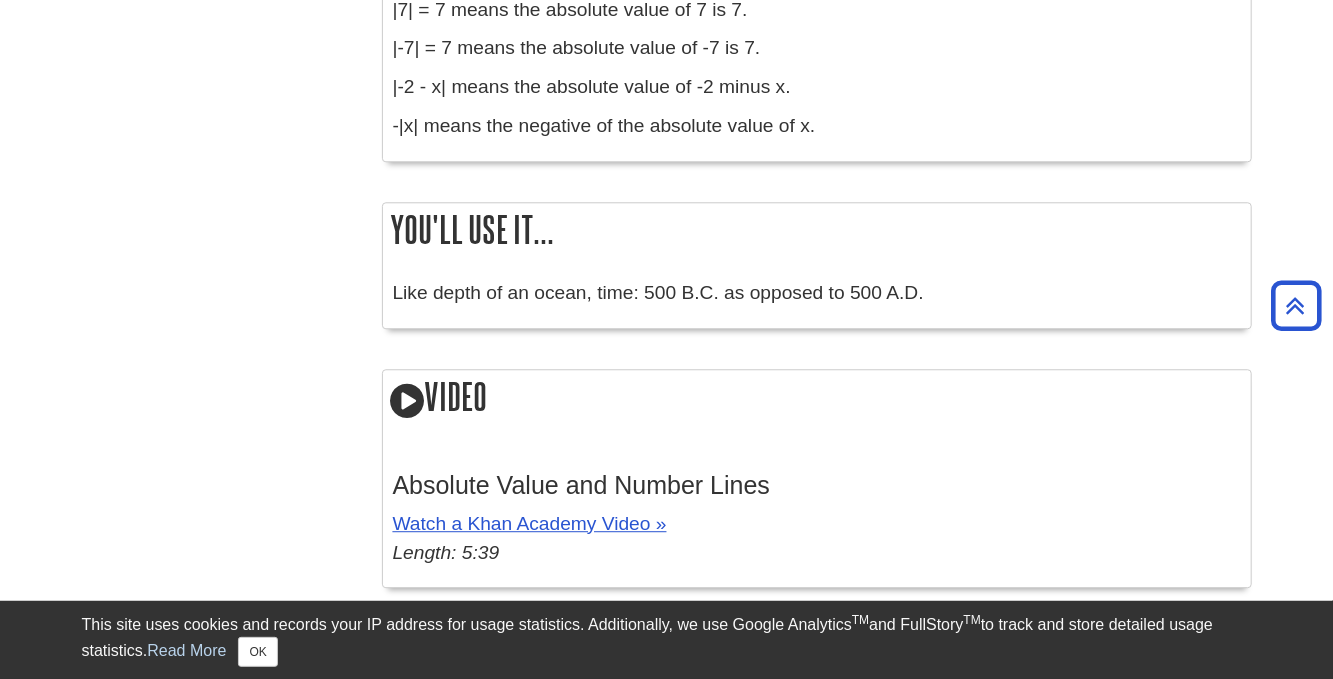 scroll, scrollTop: 2680, scrollLeft: 0, axis: vertical 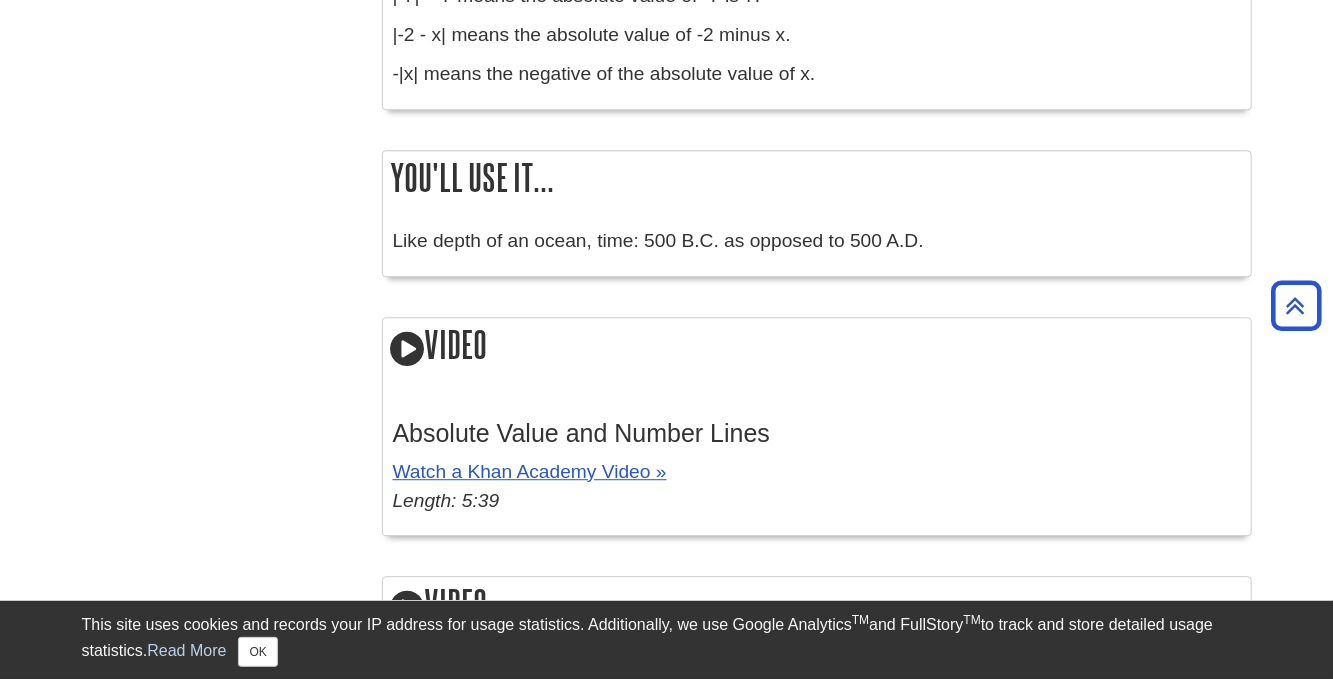 drag, startPoint x: 414, startPoint y: 241, endPoint x: 1132, endPoint y: 230, distance: 718.0842 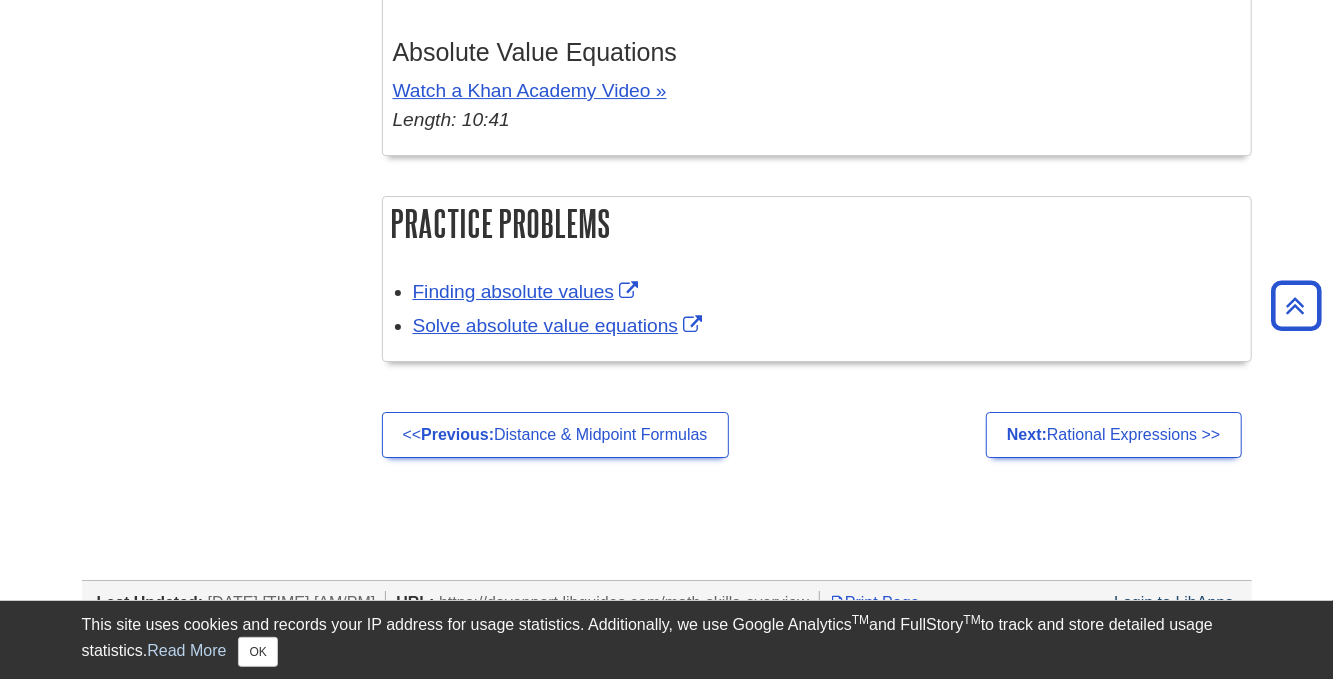 scroll, scrollTop: 3984, scrollLeft: 0, axis: vertical 